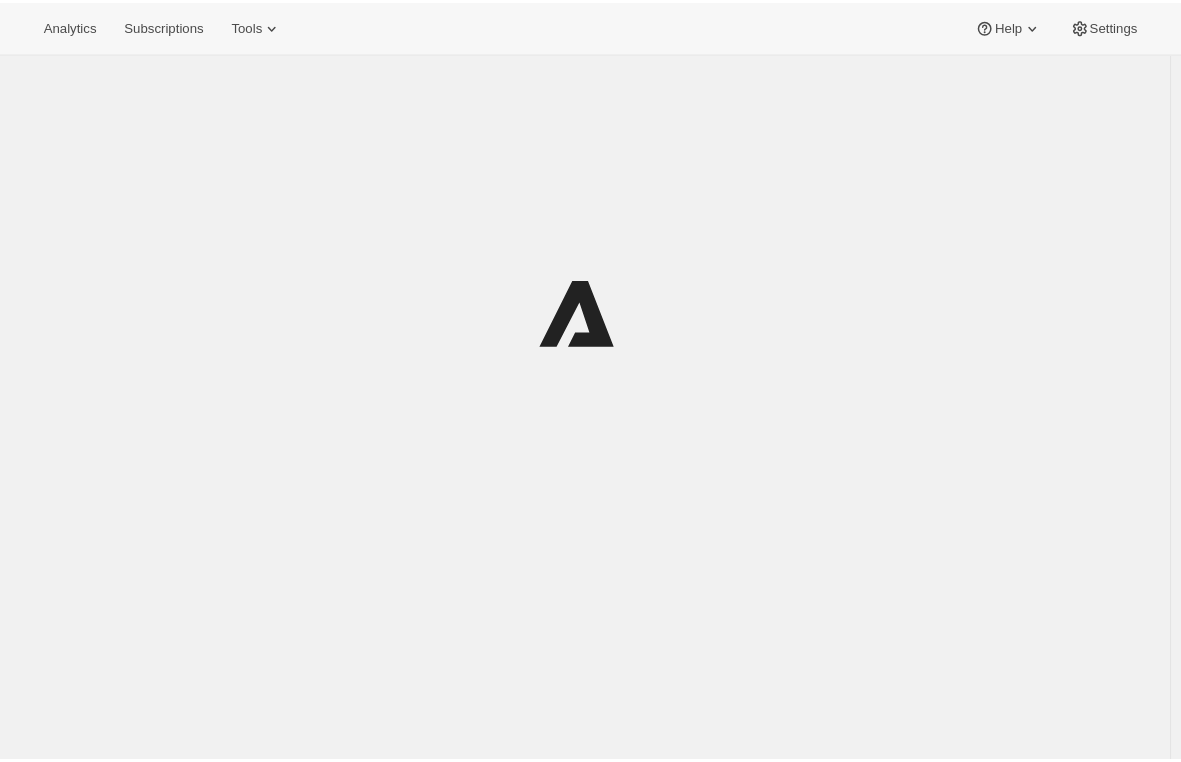 scroll, scrollTop: 0, scrollLeft: 0, axis: both 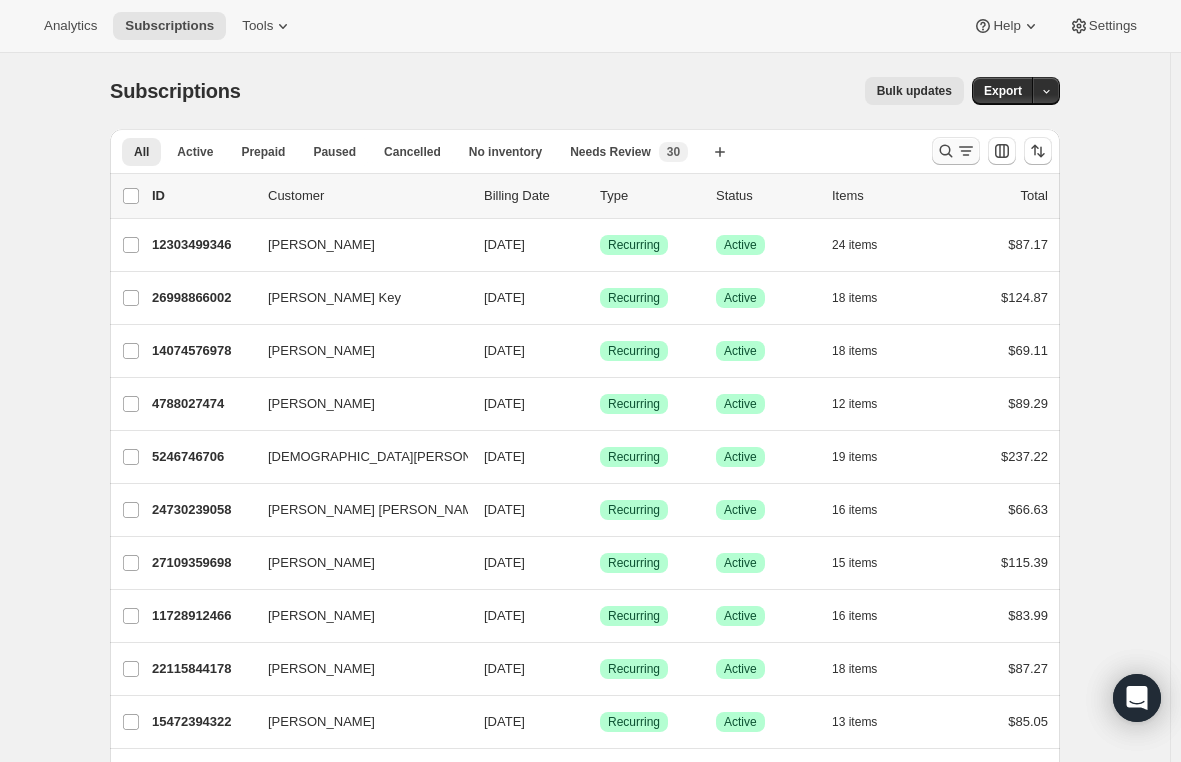 click 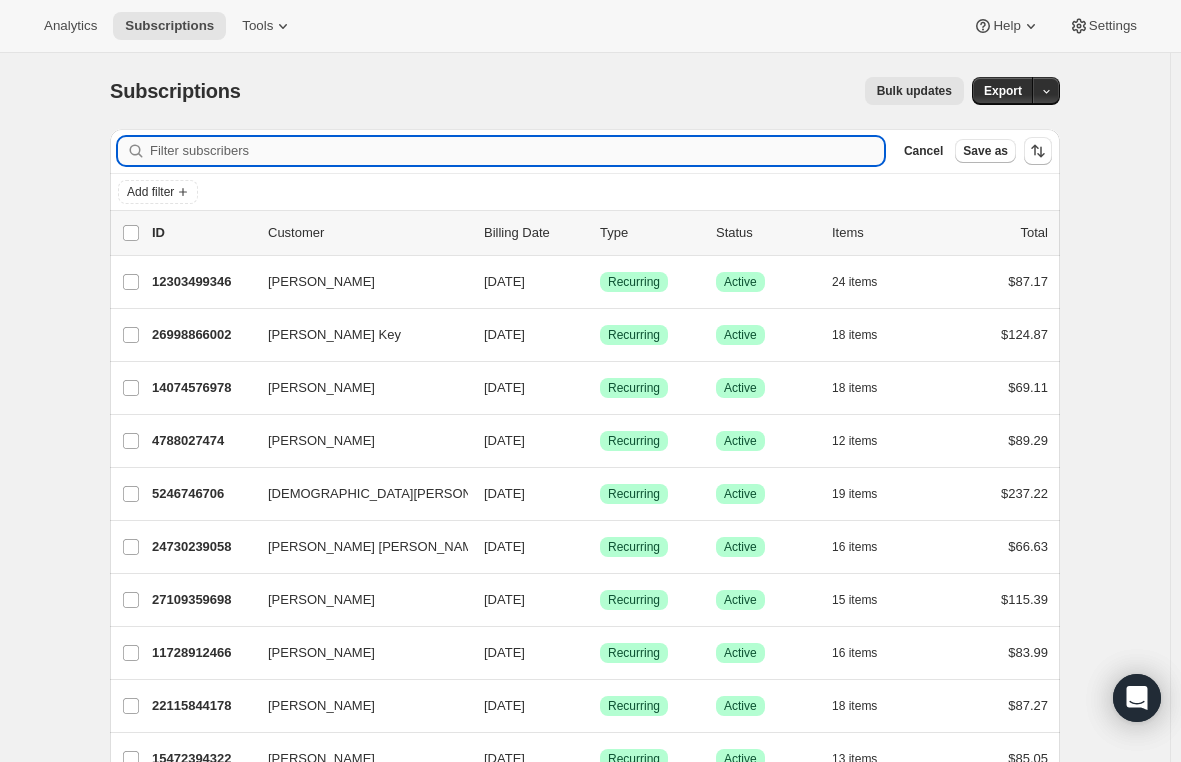 click on "Filter subscribers" at bounding box center [517, 151] 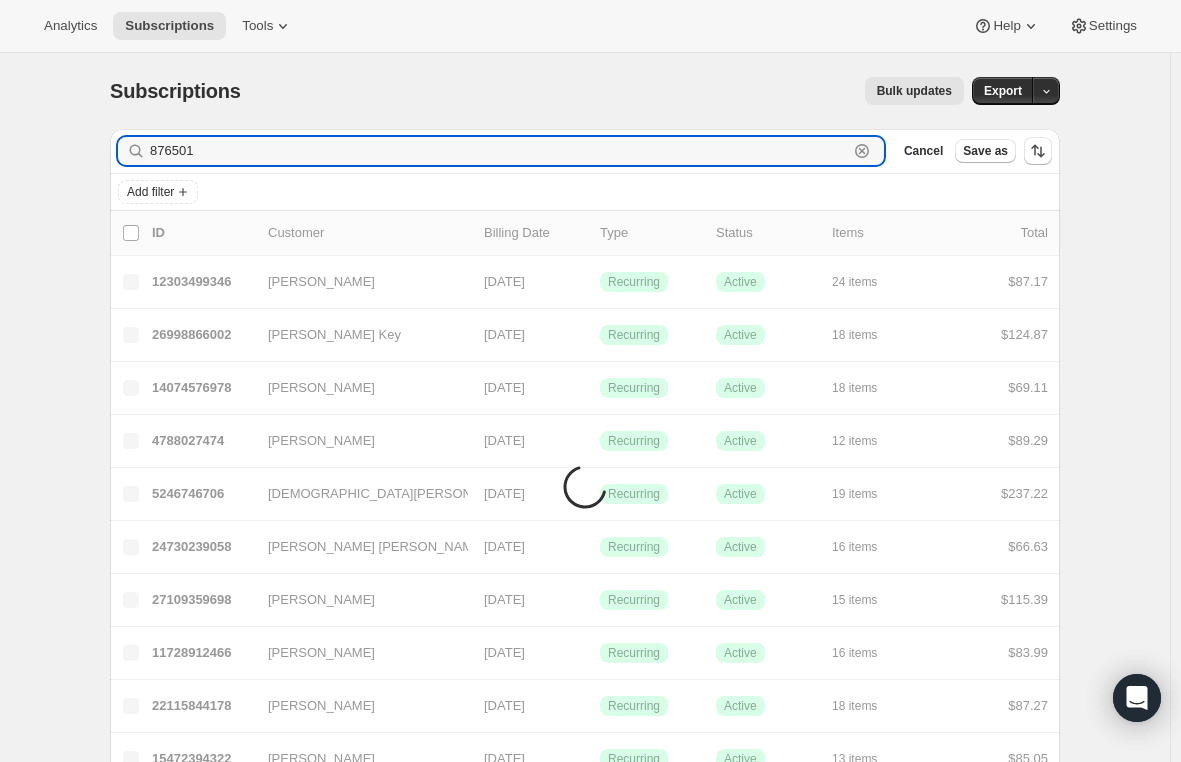 type on "876501" 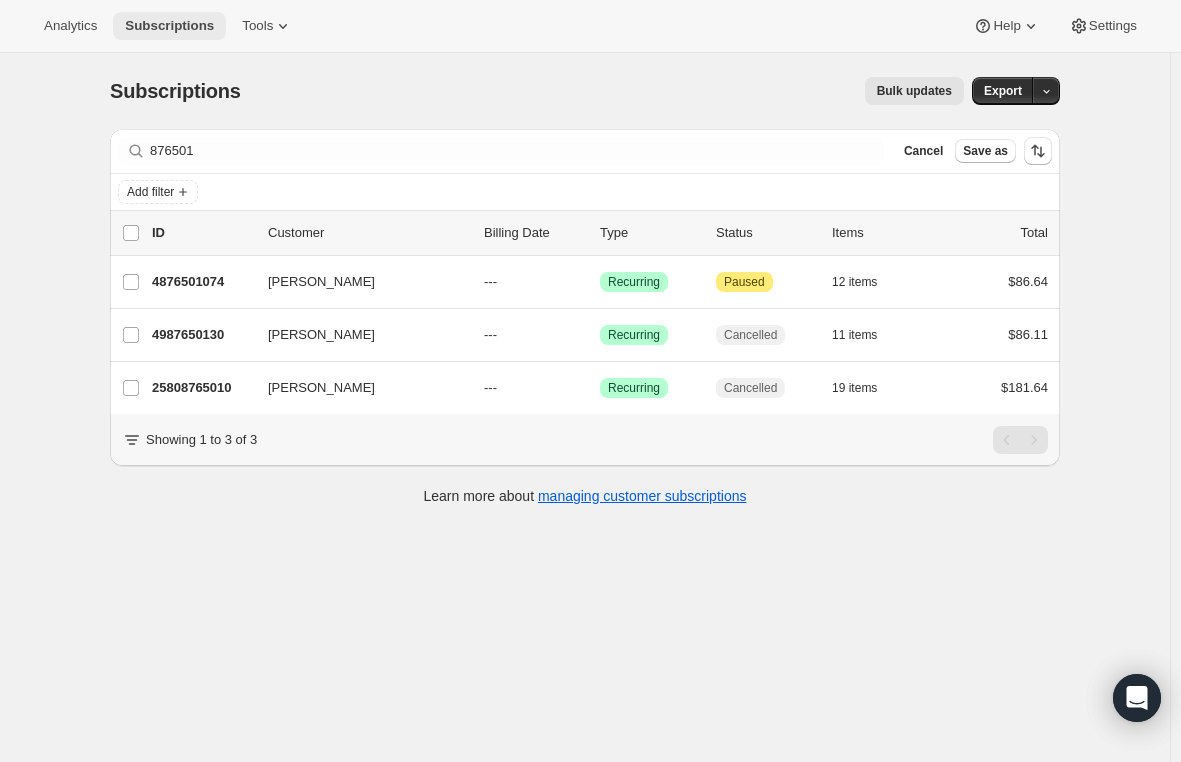 click on "Subscriptions" at bounding box center [169, 26] 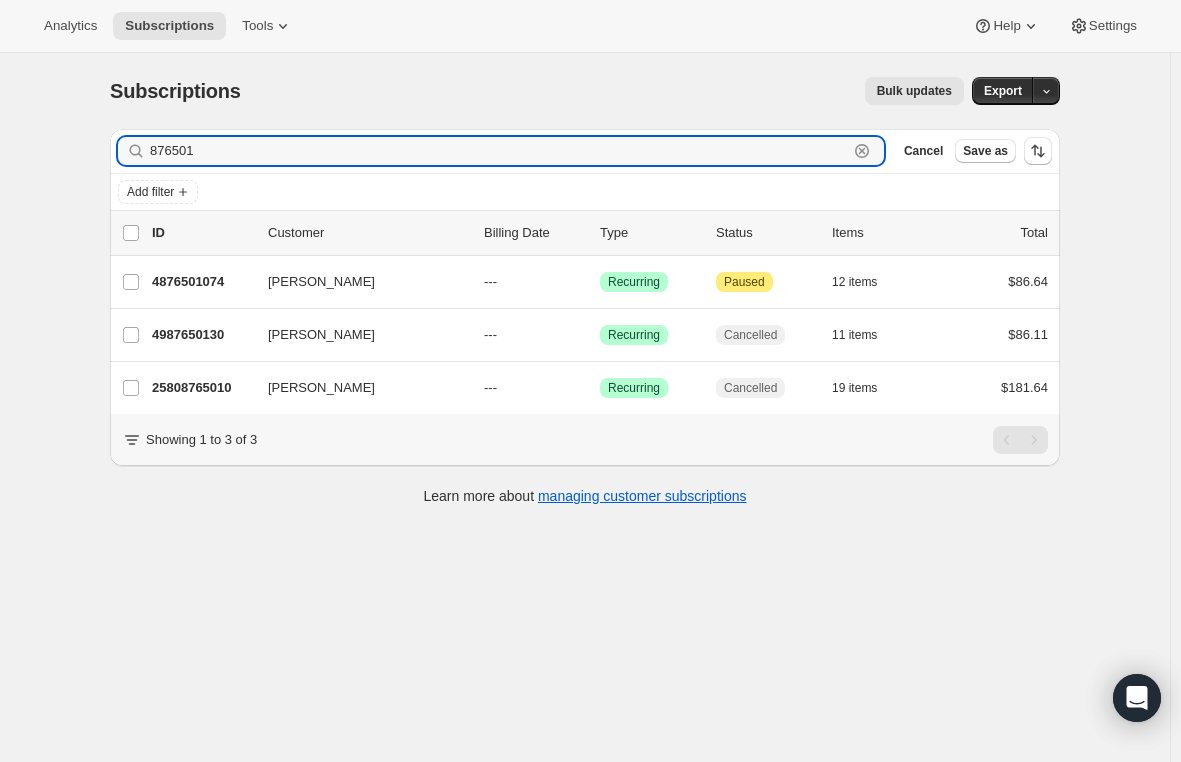 drag, startPoint x: 244, startPoint y: 144, endPoint x: -11, endPoint y: 144, distance: 255 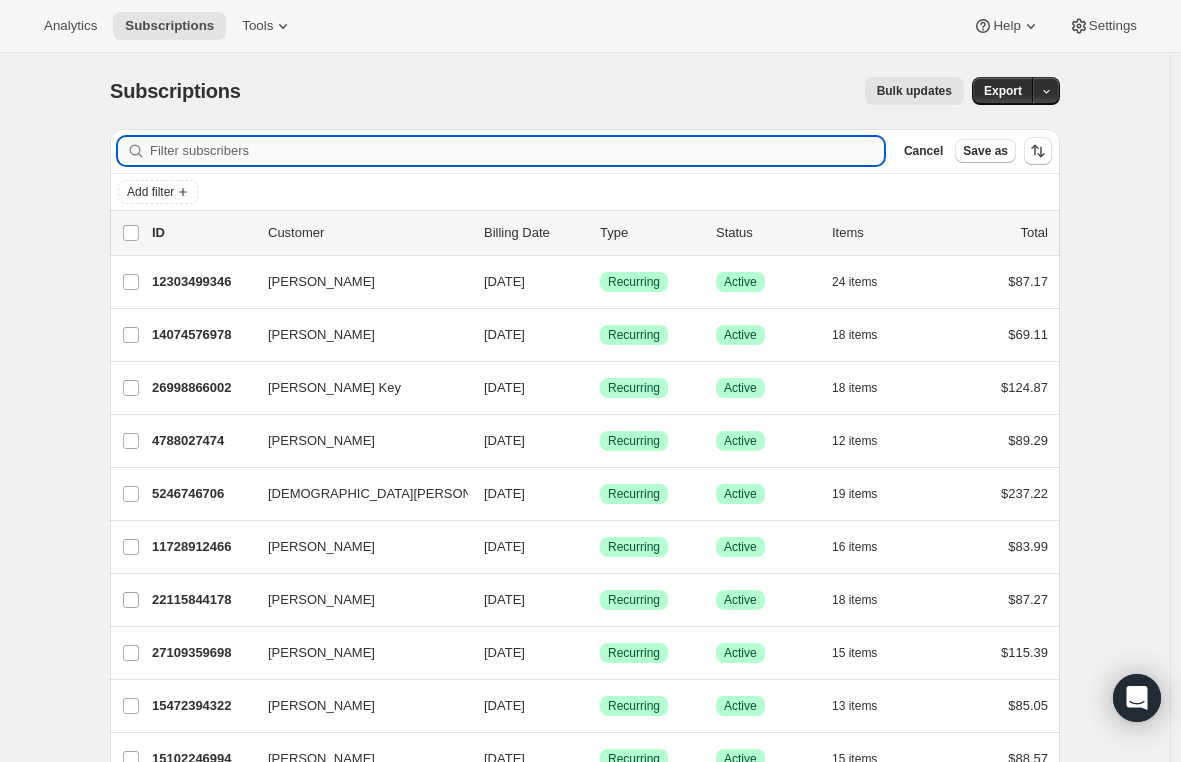 click on "Filter subscribers" at bounding box center (517, 151) 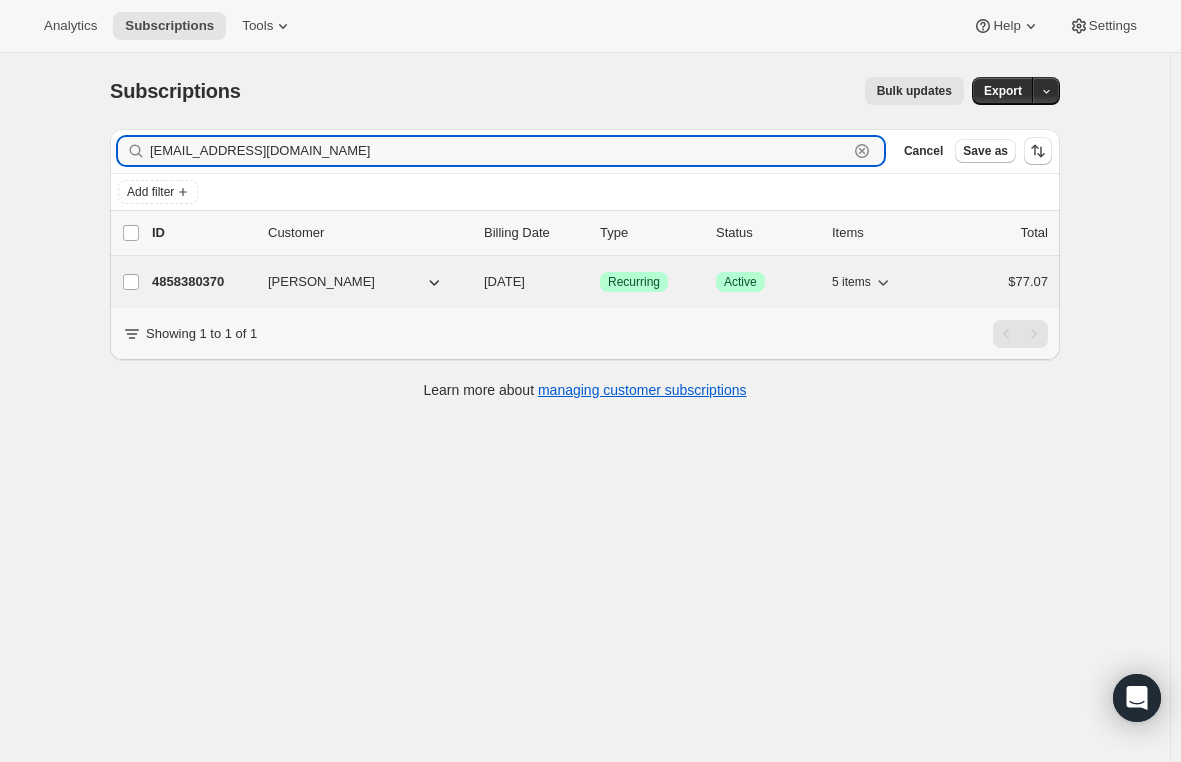 type on "[EMAIL_ADDRESS][DOMAIN_NAME]" 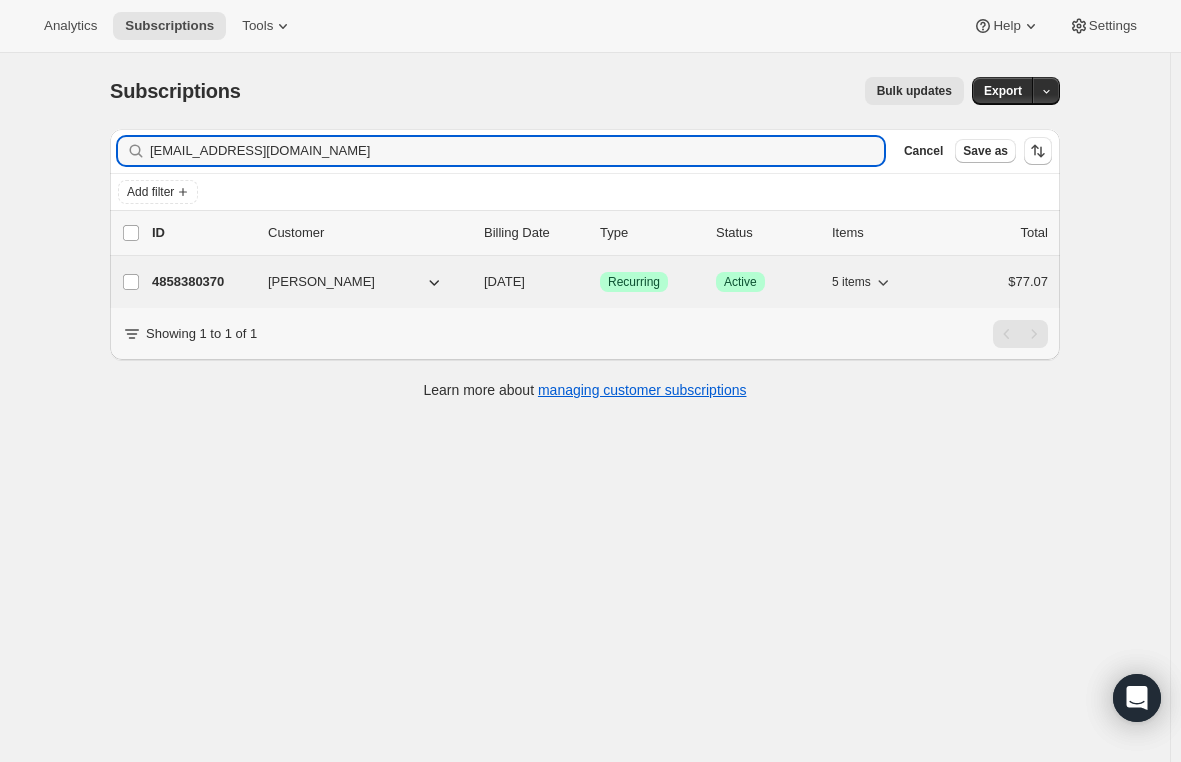click on "4858380370" at bounding box center [202, 282] 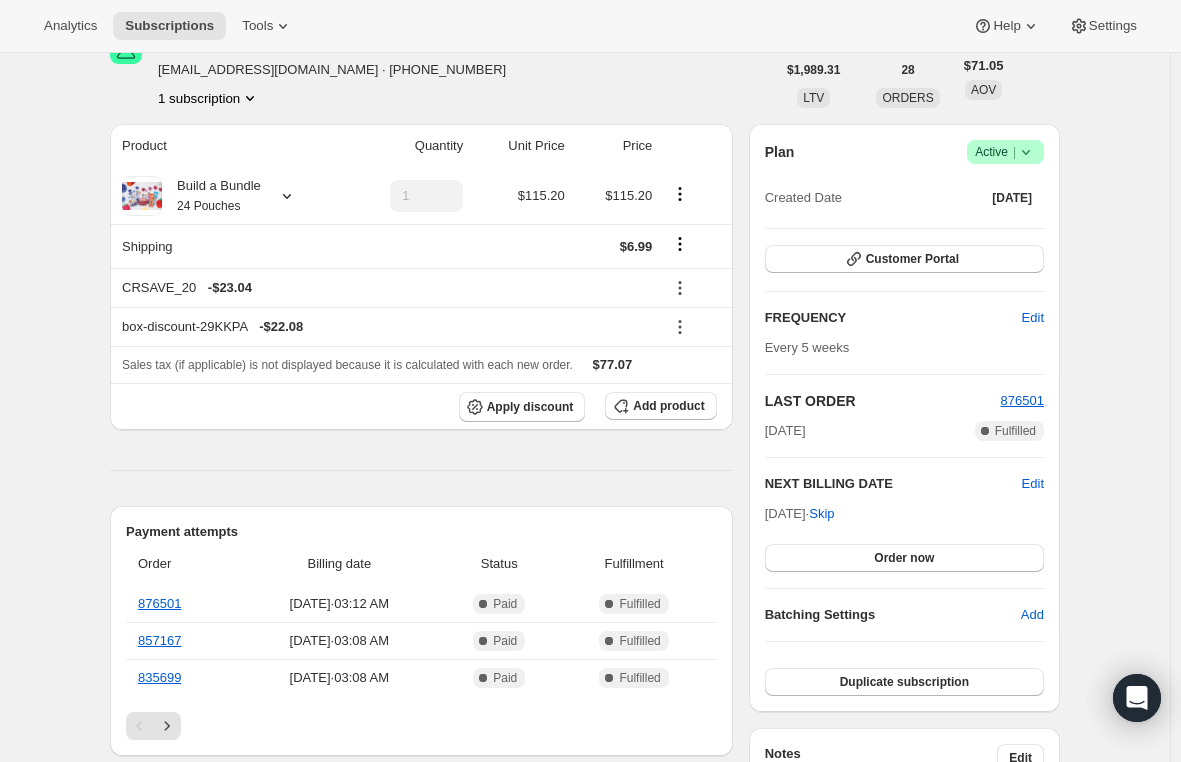 scroll, scrollTop: 100, scrollLeft: 0, axis: vertical 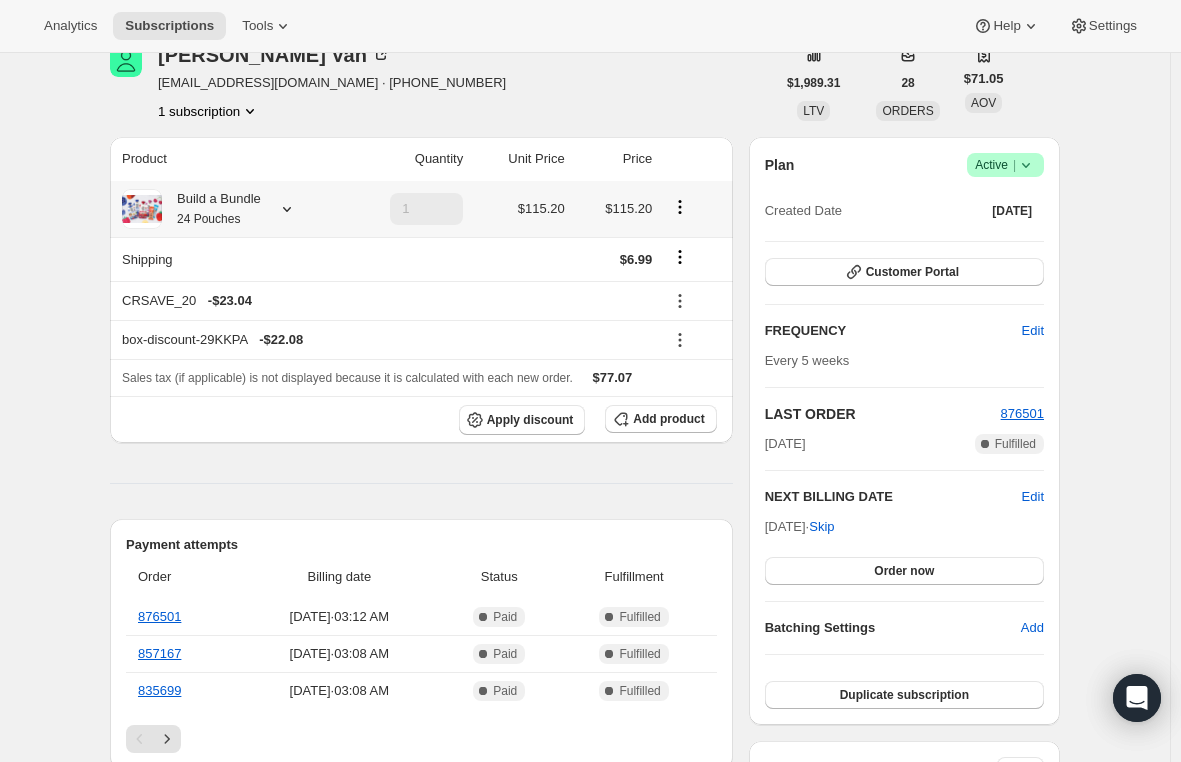 click on "24 Pouches" at bounding box center (208, 219) 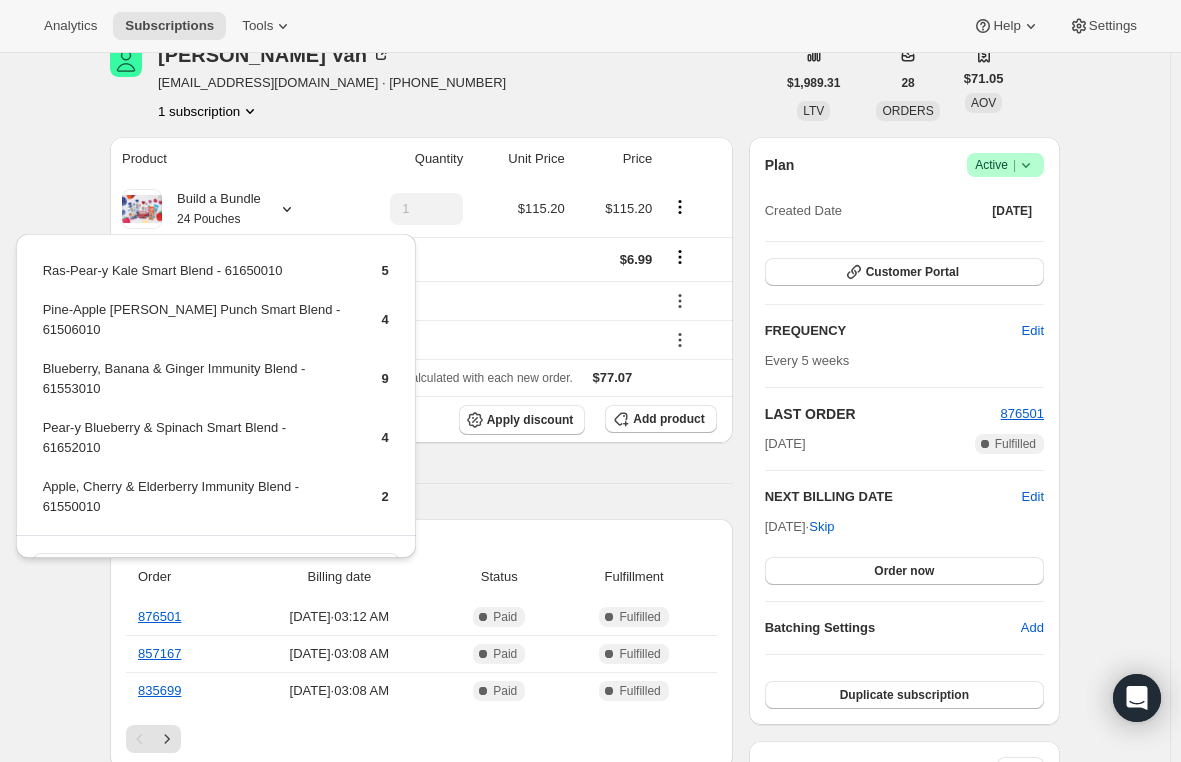 click on "Subscription #4858380370. This page is ready Subscription #4858380370 Success Recurring Success Active [PERSON_NAME] [PERSON_NAME][EMAIL_ADDRESS][DOMAIN_NAME] · [PHONE_NUMBER] 1 subscription $1,989.31 LTV 28 ORDERS $71.05 AOV Product Quantity Unit Price Price Build a Bundle 24 Pouches 1 $115.20 $115.20 Shipping $6.99 CRSAVE_20   - $23.04 box-discount-29KKPA   - $22.08 Sales tax (if applicable) is not displayed because it is calculated with each new order.   $77.07 Apply discount Add product Payment attempts Order Billing date Status Fulfillment 876501 [DATE]  ·  03:12 AM  Complete Paid  Complete Fulfilled 857167 [DATE]  ·  03:08 AM  Complete Paid  Complete Fulfilled 835699 [DATE]  ·  03:08 AM  Complete Paid  Complete Fulfilled Timeline [DATE] Order processed successfully.  View order 03:12 AM Strawberry, Squash, Coconut & Vanilla 61684010-16A (one-time) and Pear & Blueberry Baby Oatmeal Blend 61722010-16A (one-time) removed from subscription via Awtomic application.  03:12 AM 03:12 AM [DATE] .  |" at bounding box center (585, 910) 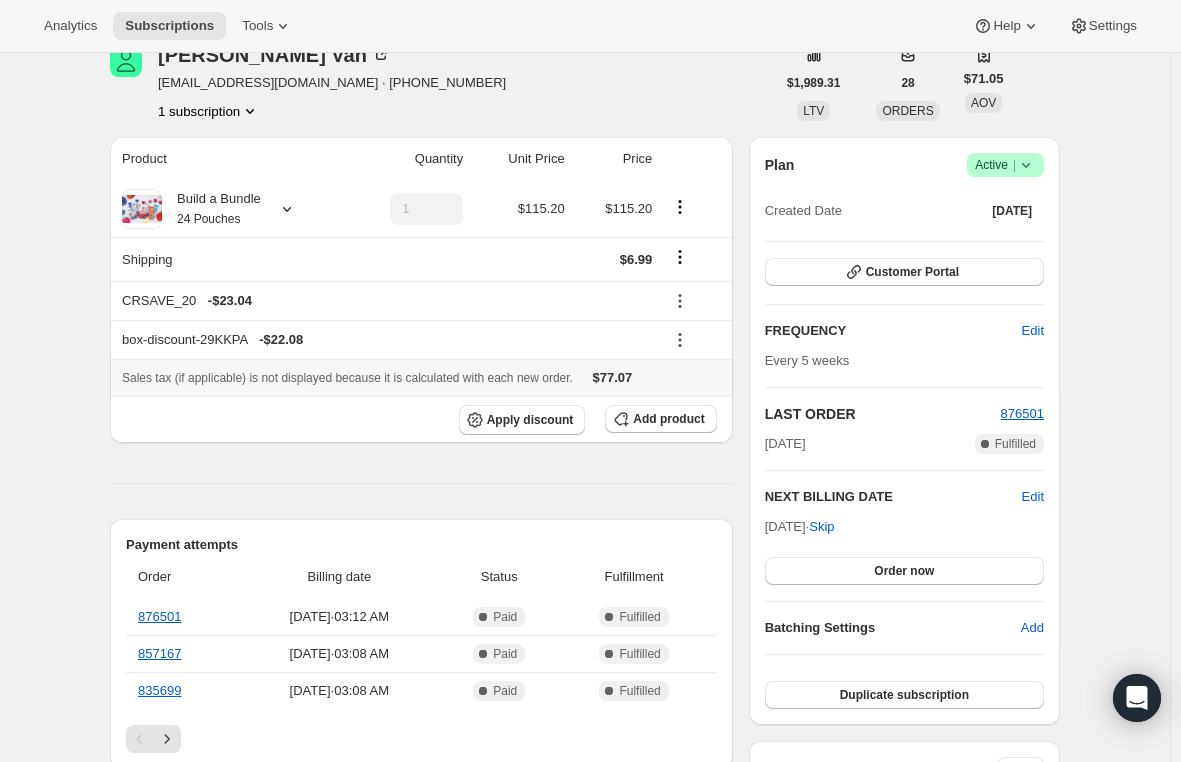 scroll, scrollTop: 0, scrollLeft: 0, axis: both 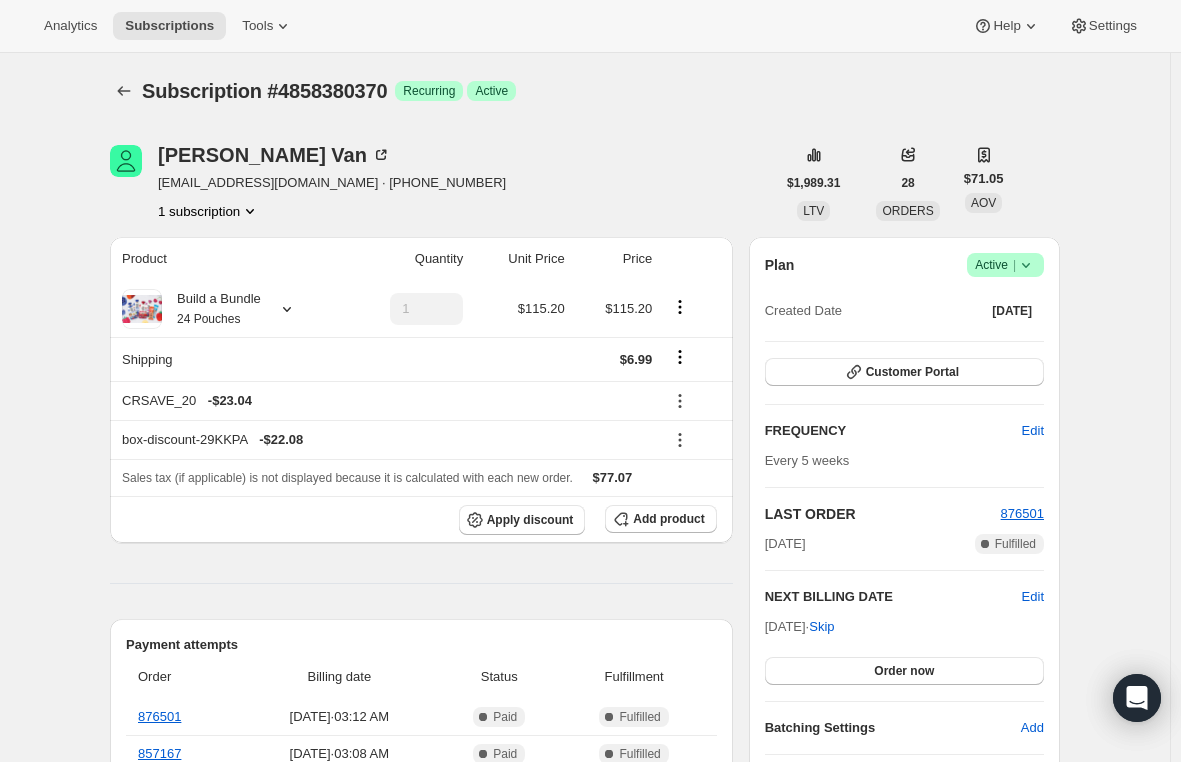 click on "[EMAIL_ADDRESS][DOMAIN_NAME] · [PHONE_NUMBER]" at bounding box center [332, 183] 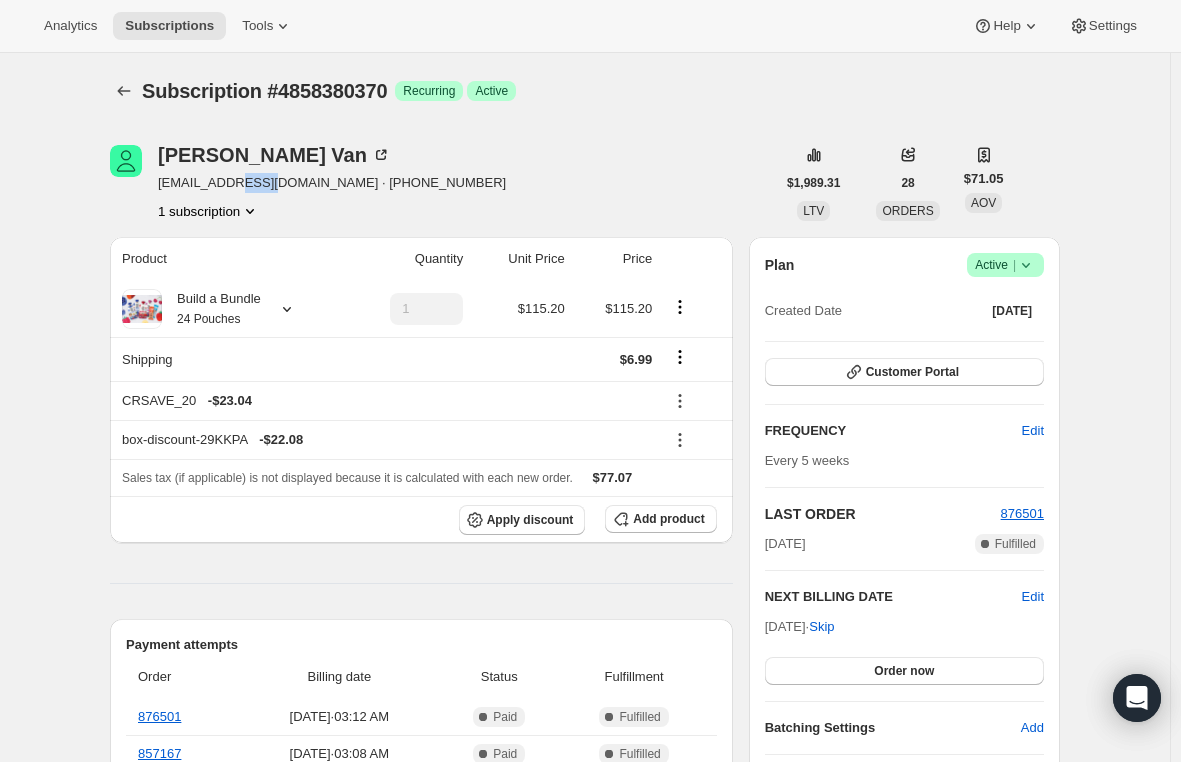 click on "[EMAIL_ADDRESS][DOMAIN_NAME] · [PHONE_NUMBER]" at bounding box center (332, 183) 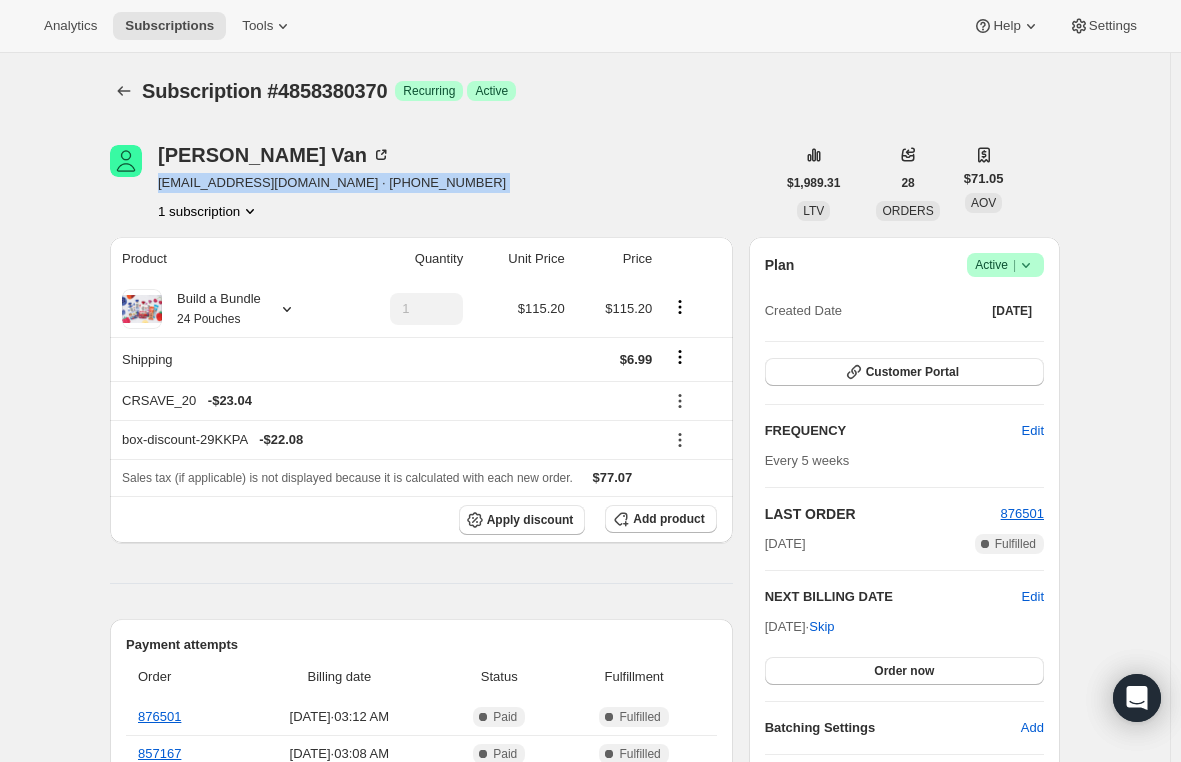 click on "[EMAIL_ADDRESS][DOMAIN_NAME] · [PHONE_NUMBER]" at bounding box center (332, 183) 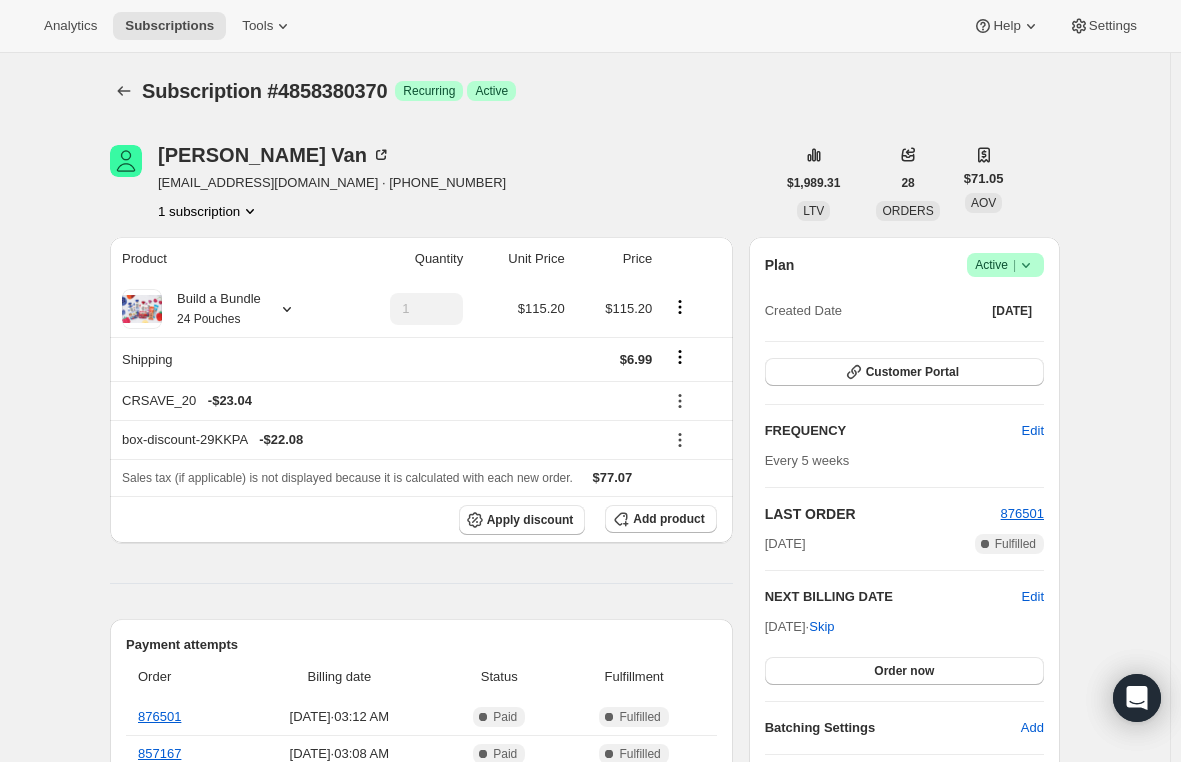click on "Analytics Subscriptions Tools Help Settings" at bounding box center [590, 26] 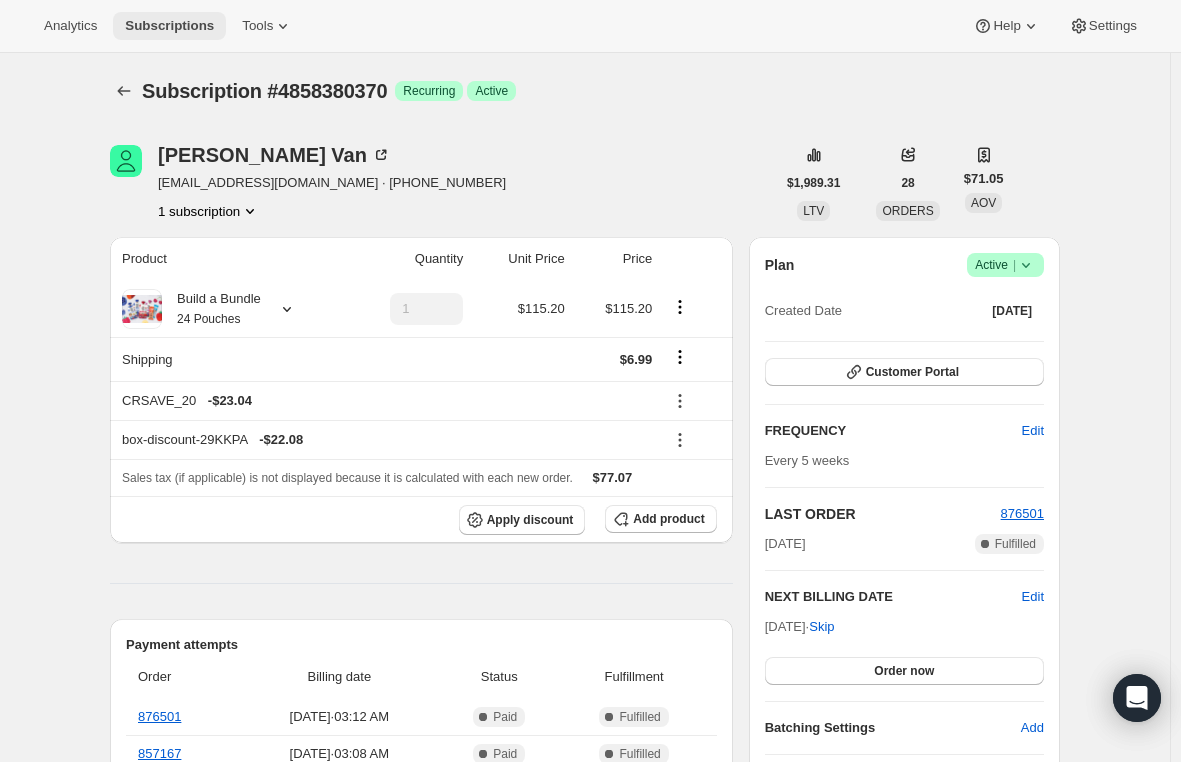 click on "Subscriptions" at bounding box center [169, 26] 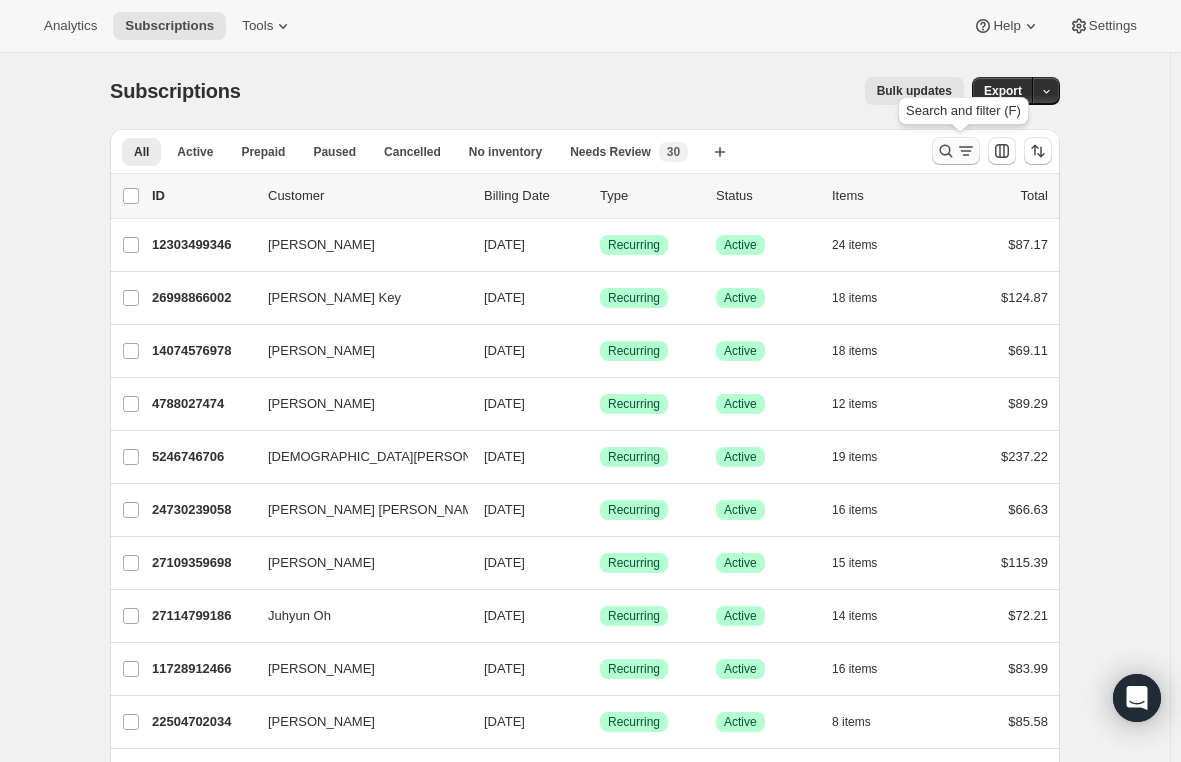 click 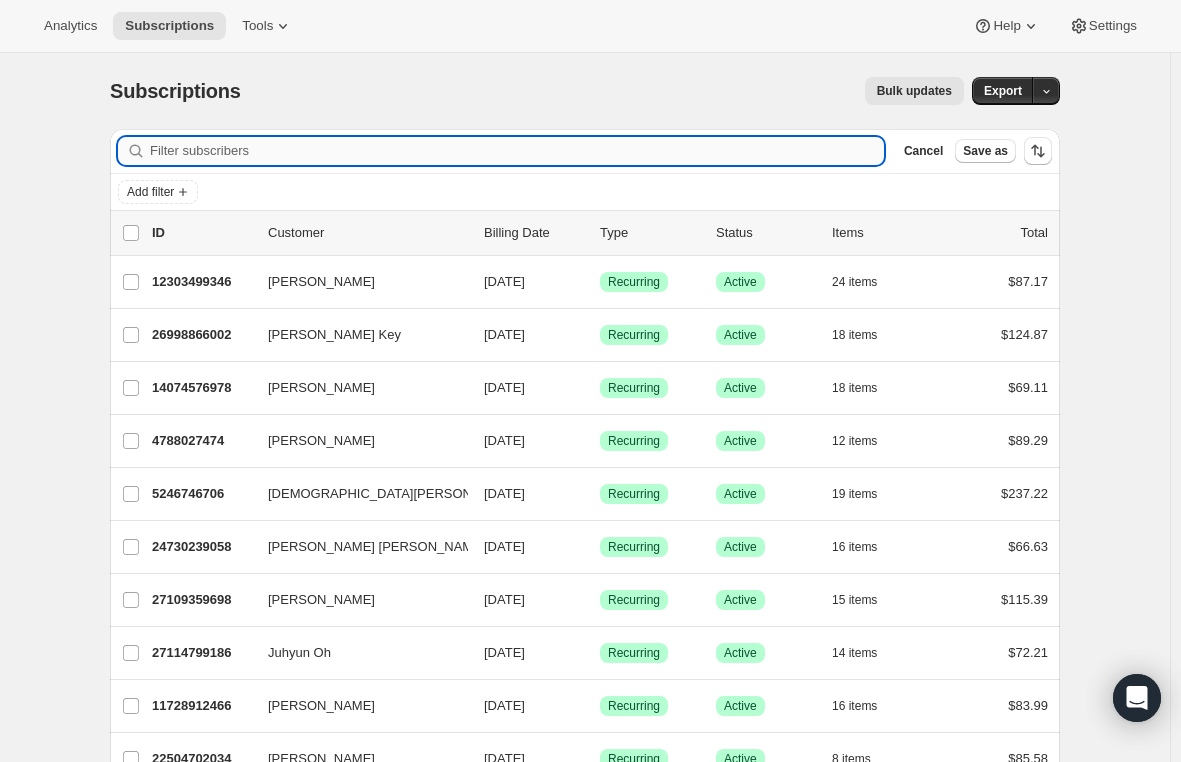 click on "Filter subscribers" at bounding box center [517, 151] 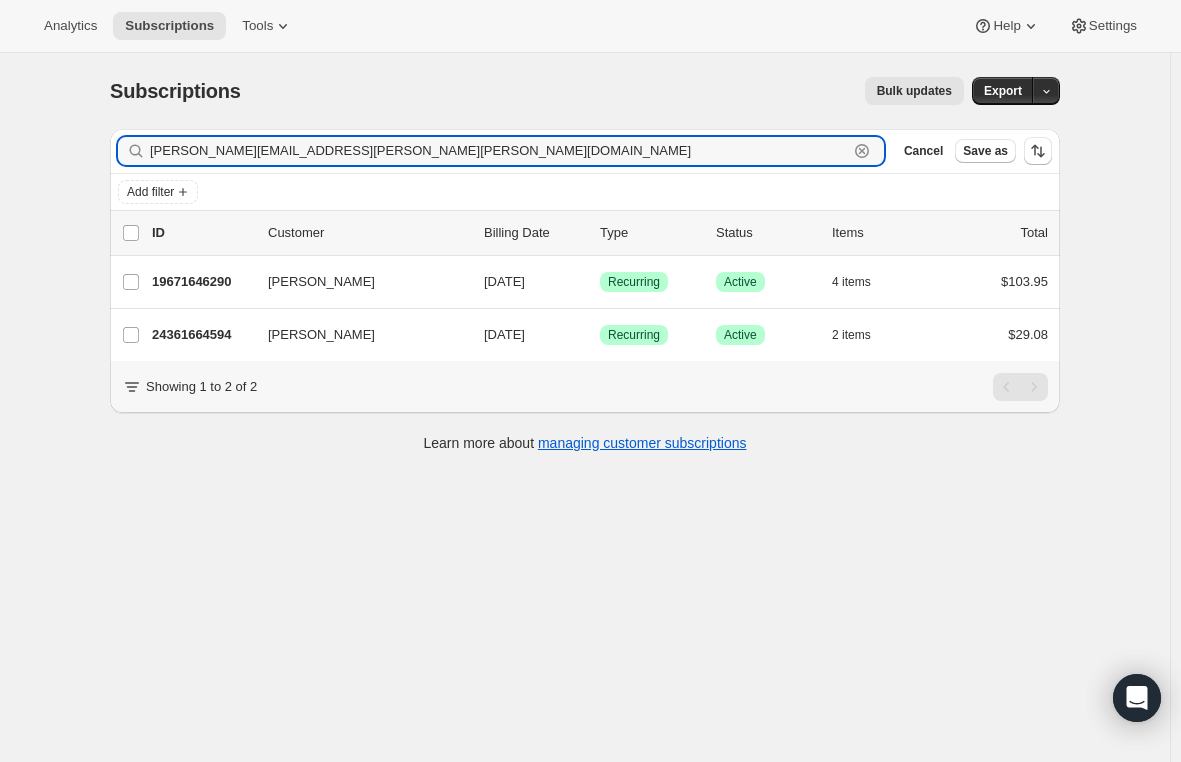 type on "[PERSON_NAME][EMAIL_ADDRESS][PERSON_NAME][PERSON_NAME][DOMAIN_NAME]" 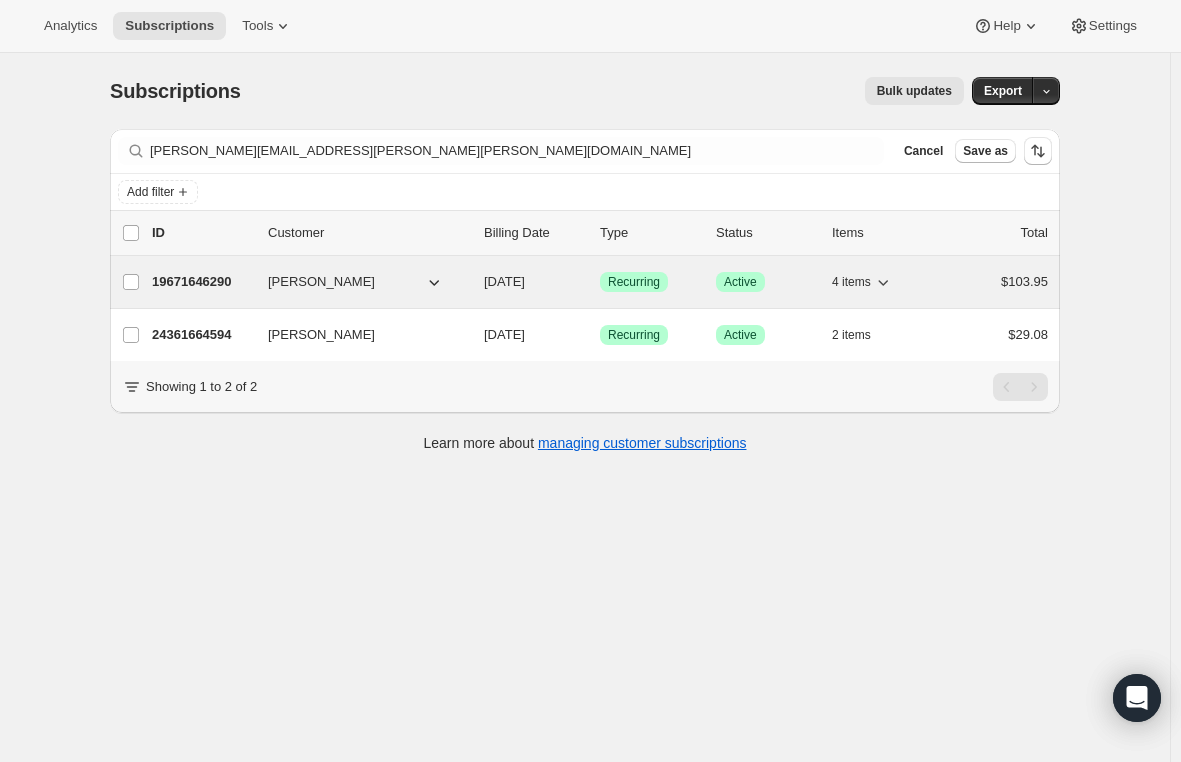 click on "19671646290" at bounding box center [202, 282] 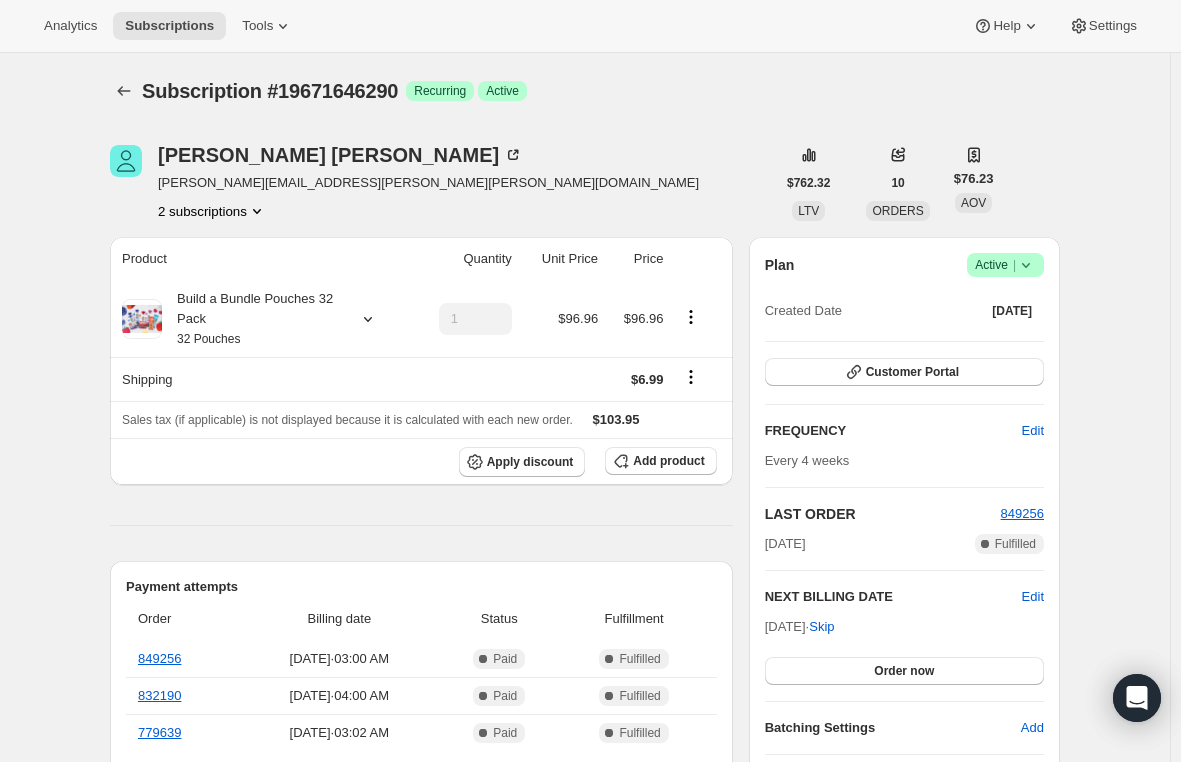 click on "2 subscriptions" at bounding box center [212, 211] 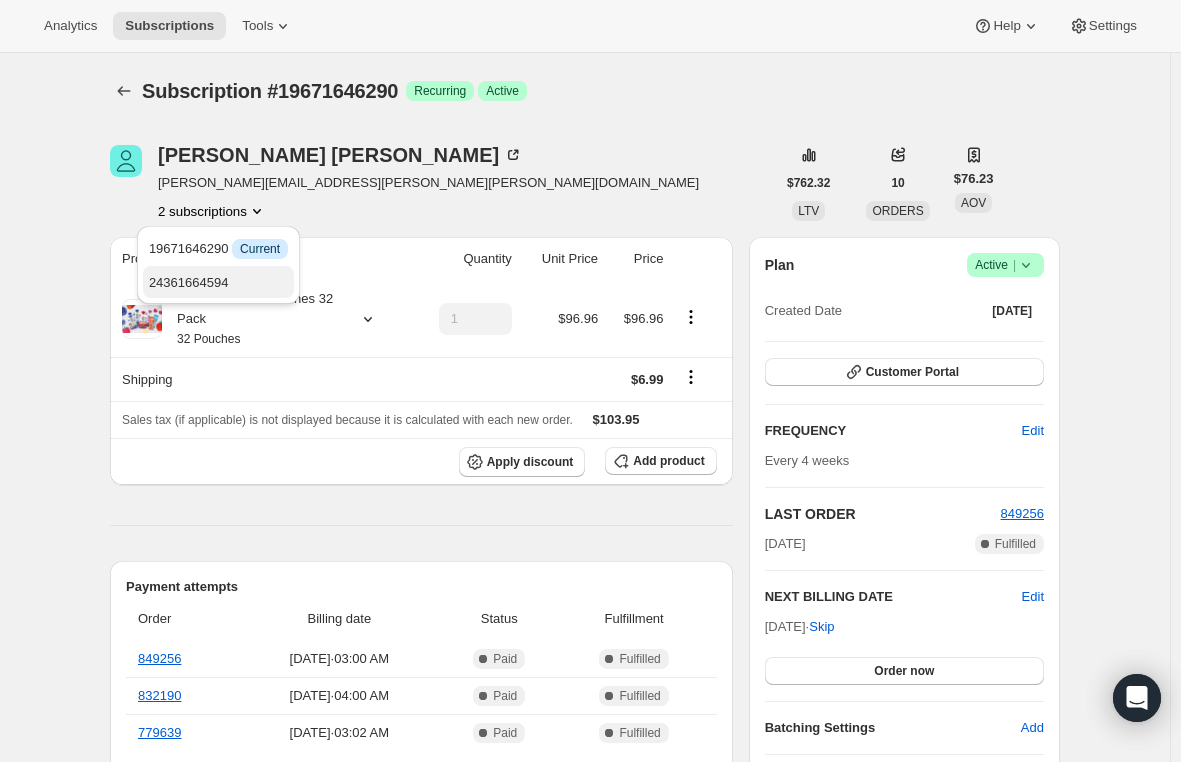 click on "24361664594" at bounding box center (189, 282) 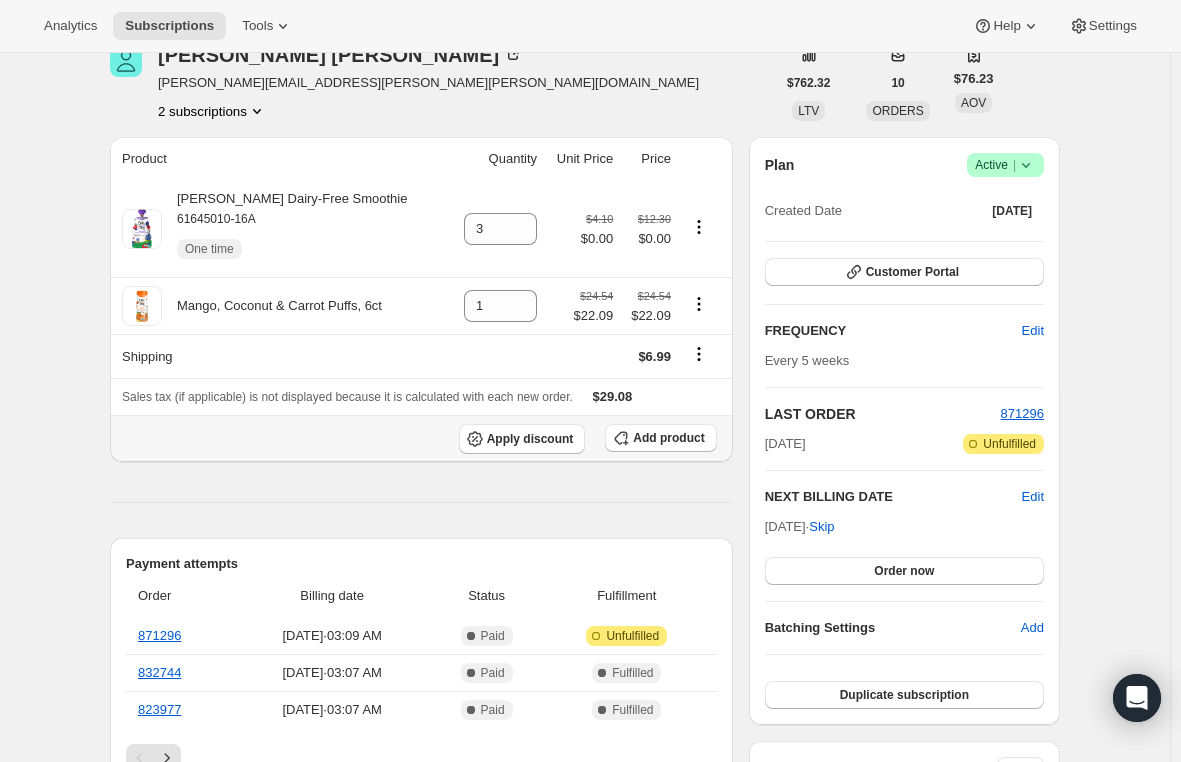 scroll, scrollTop: 0, scrollLeft: 0, axis: both 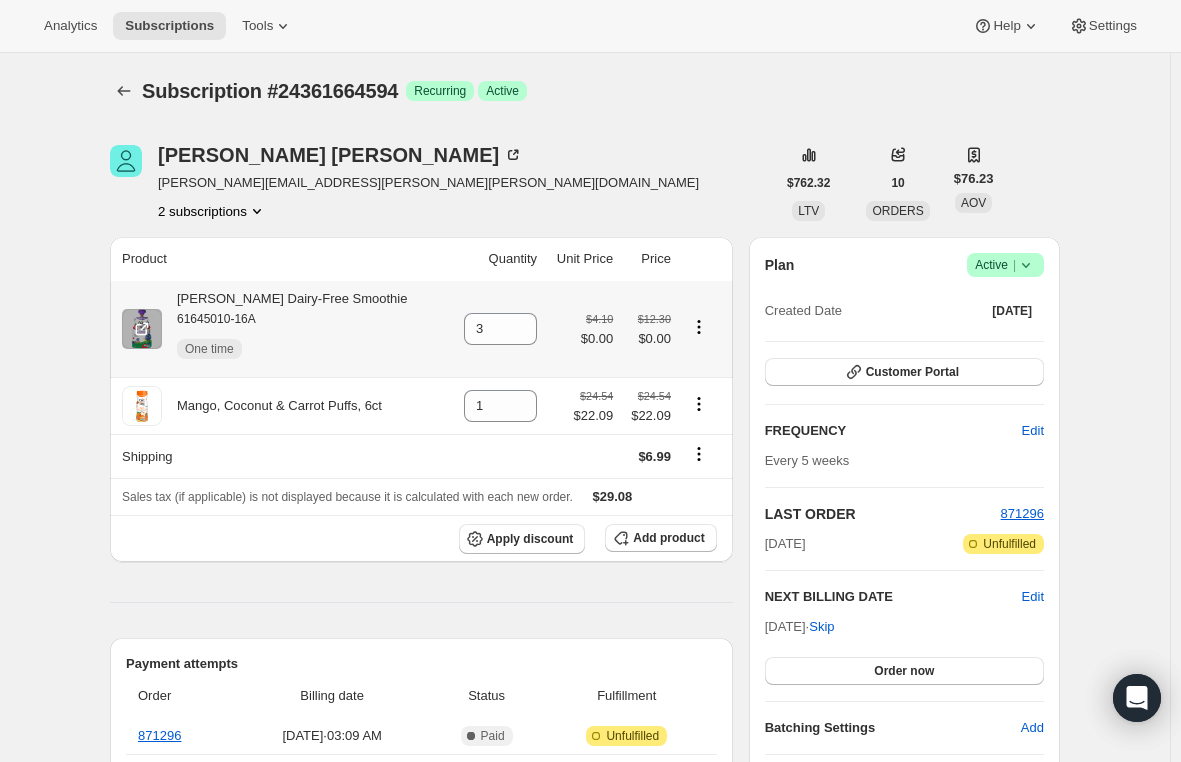 click 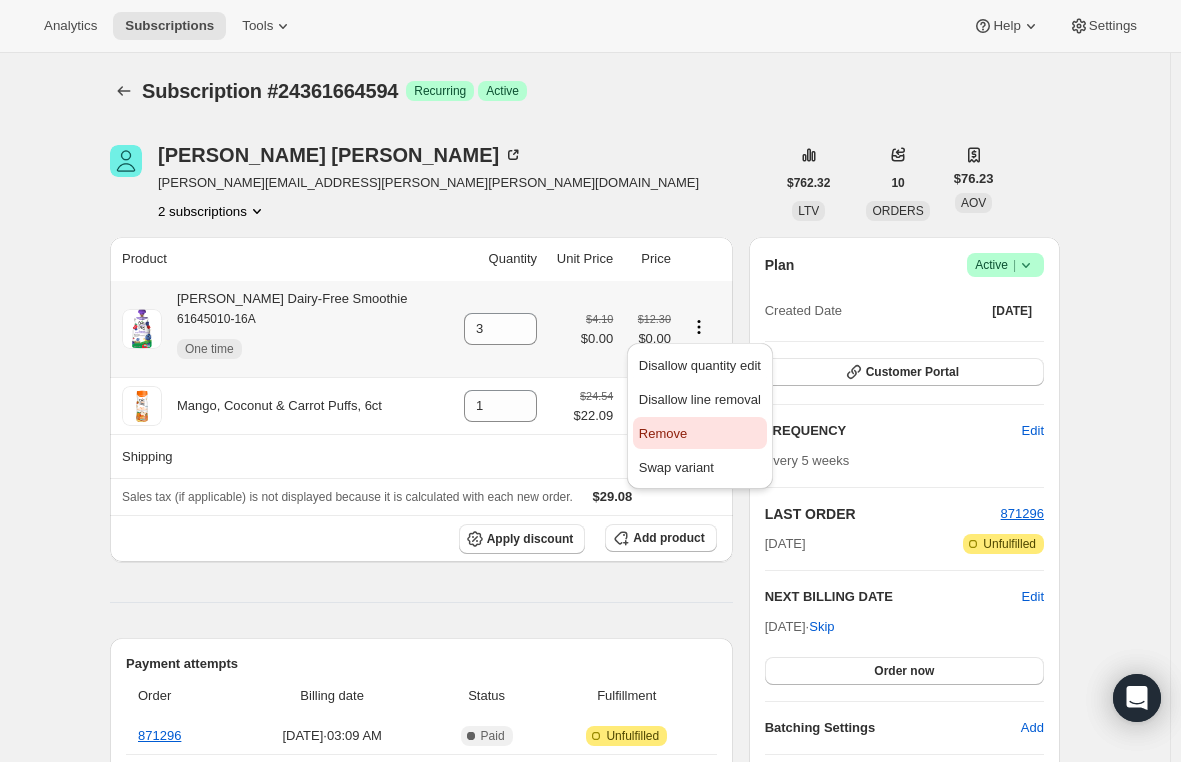 click on "Remove" at bounding box center (663, 433) 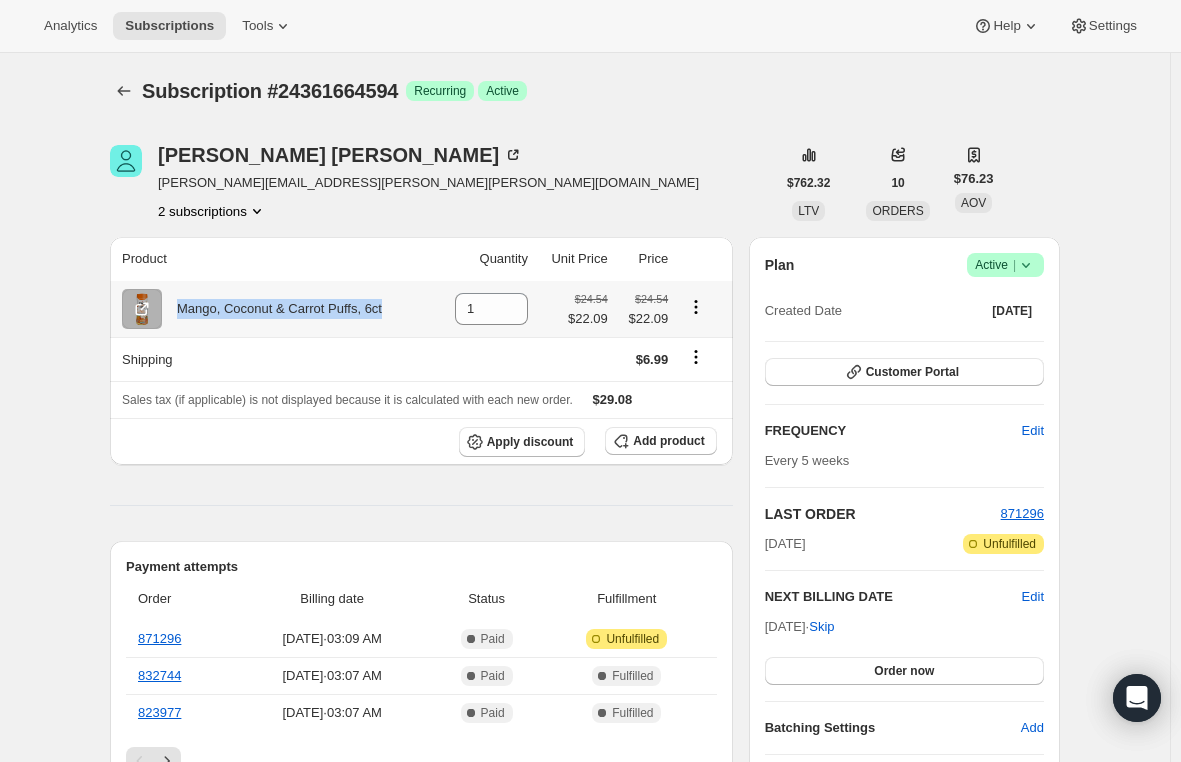 drag, startPoint x: 395, startPoint y: 307, endPoint x: 180, endPoint y: 318, distance: 215.2812 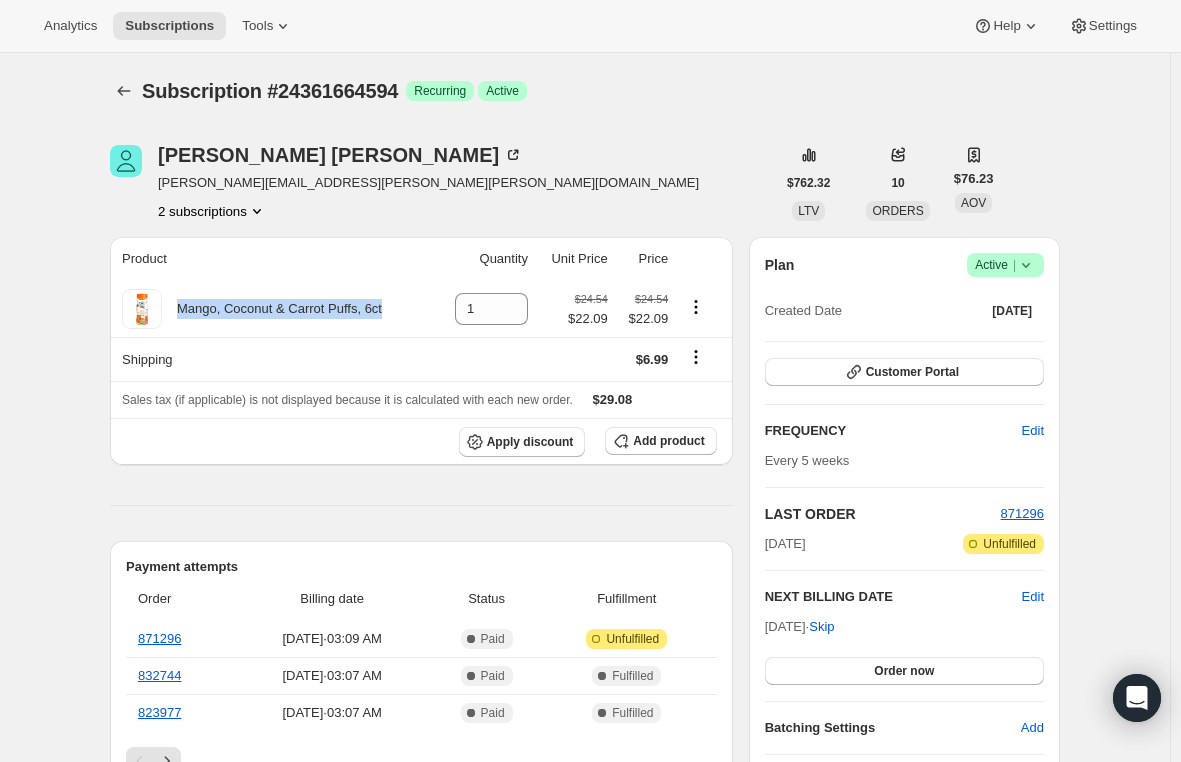click on "2 subscriptions" at bounding box center (212, 211) 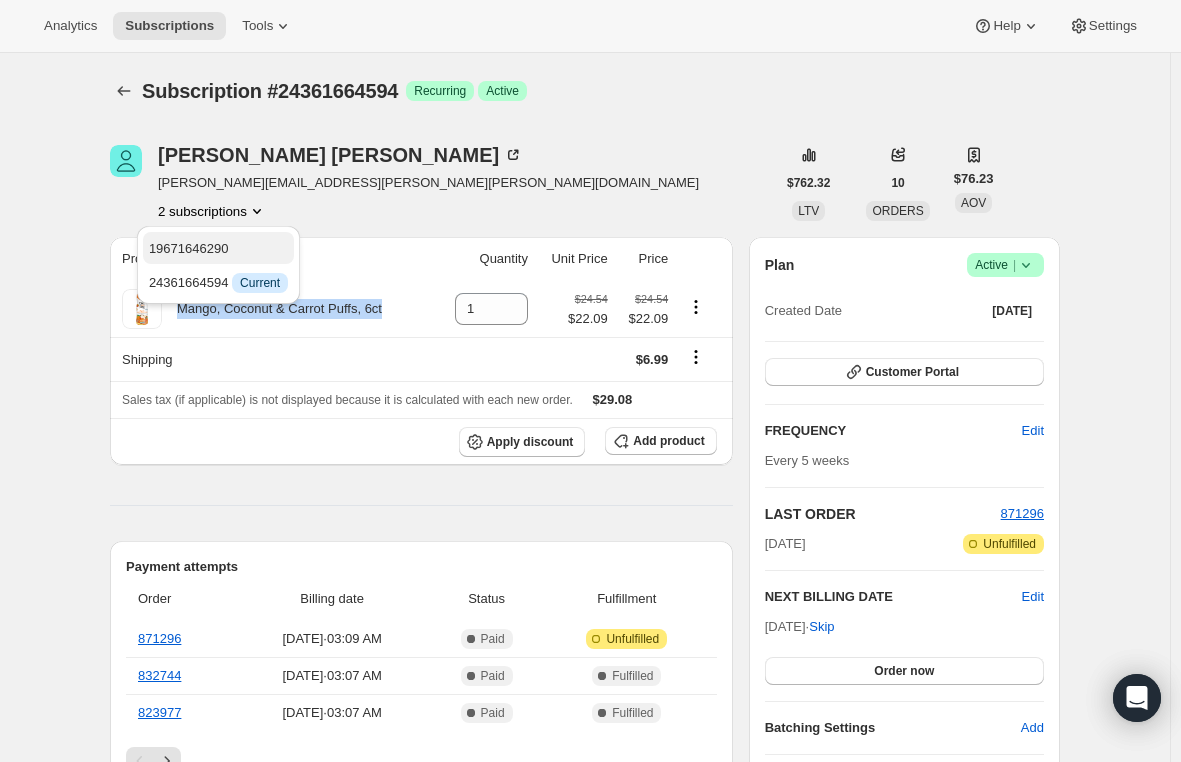 click on "19671646290" at bounding box center (189, 248) 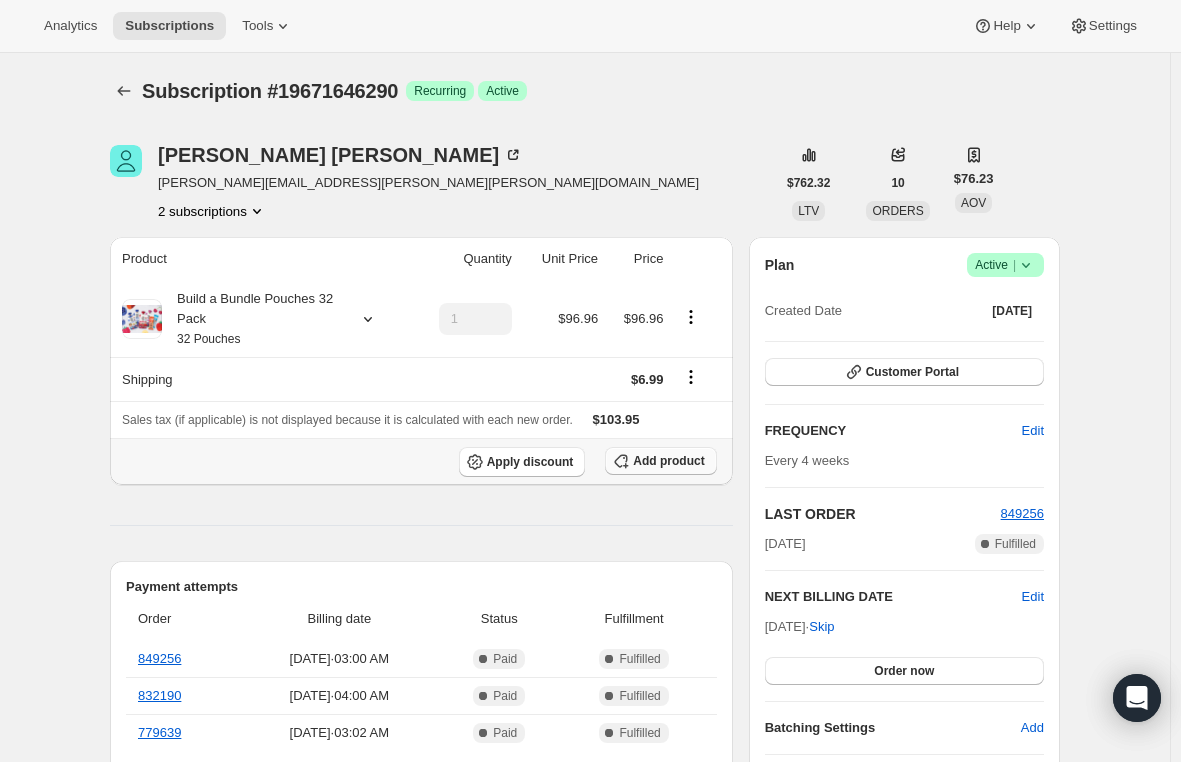click on "Add product" at bounding box center [660, 461] 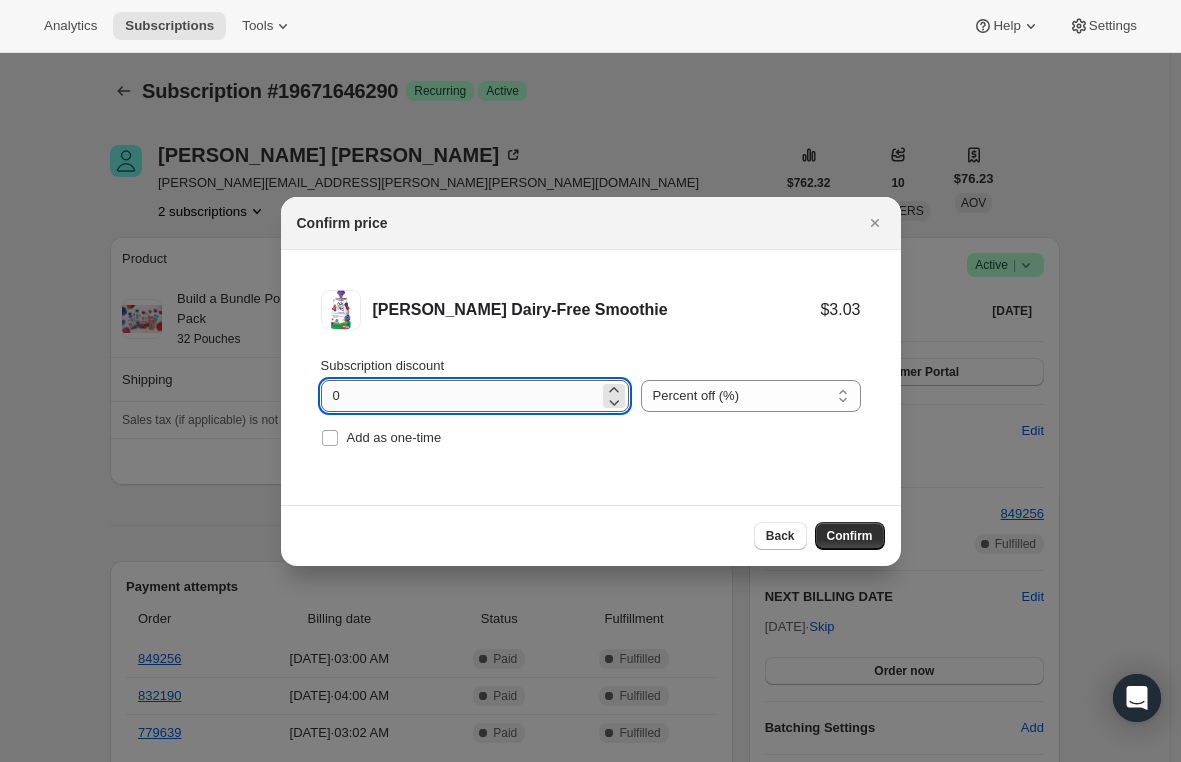 click on "0" at bounding box center [460, 396] 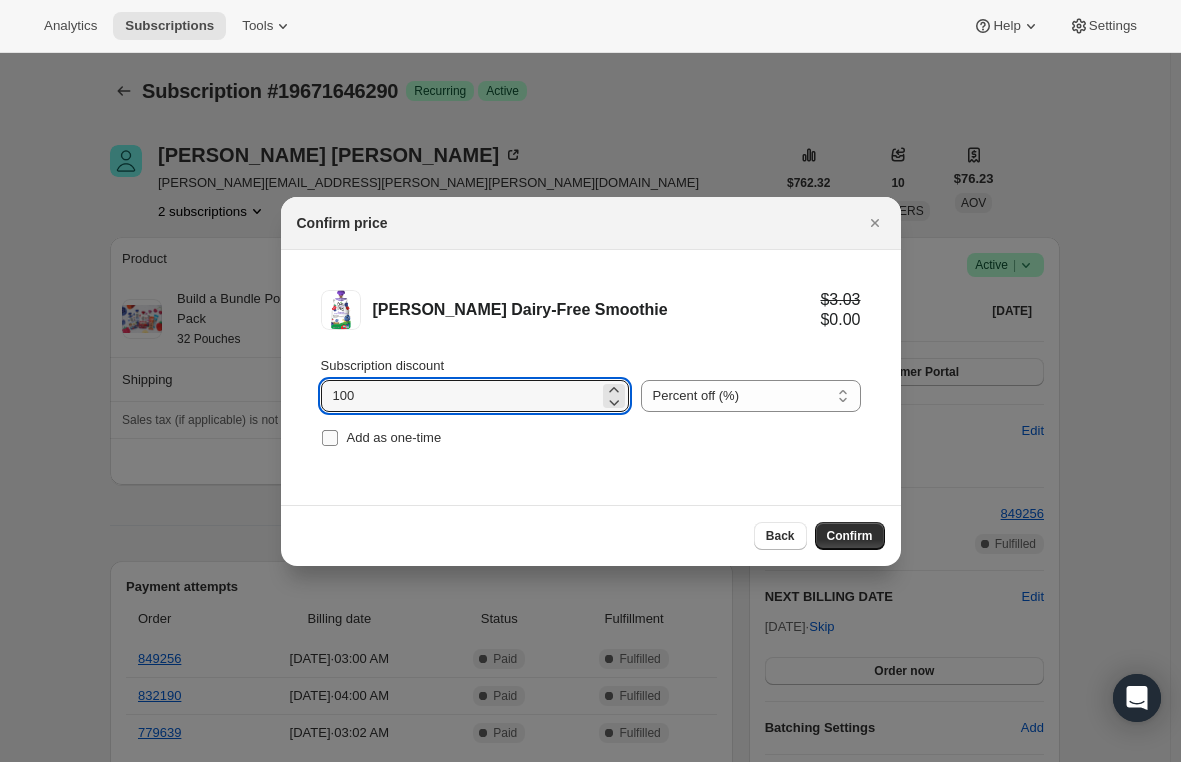 type on "100" 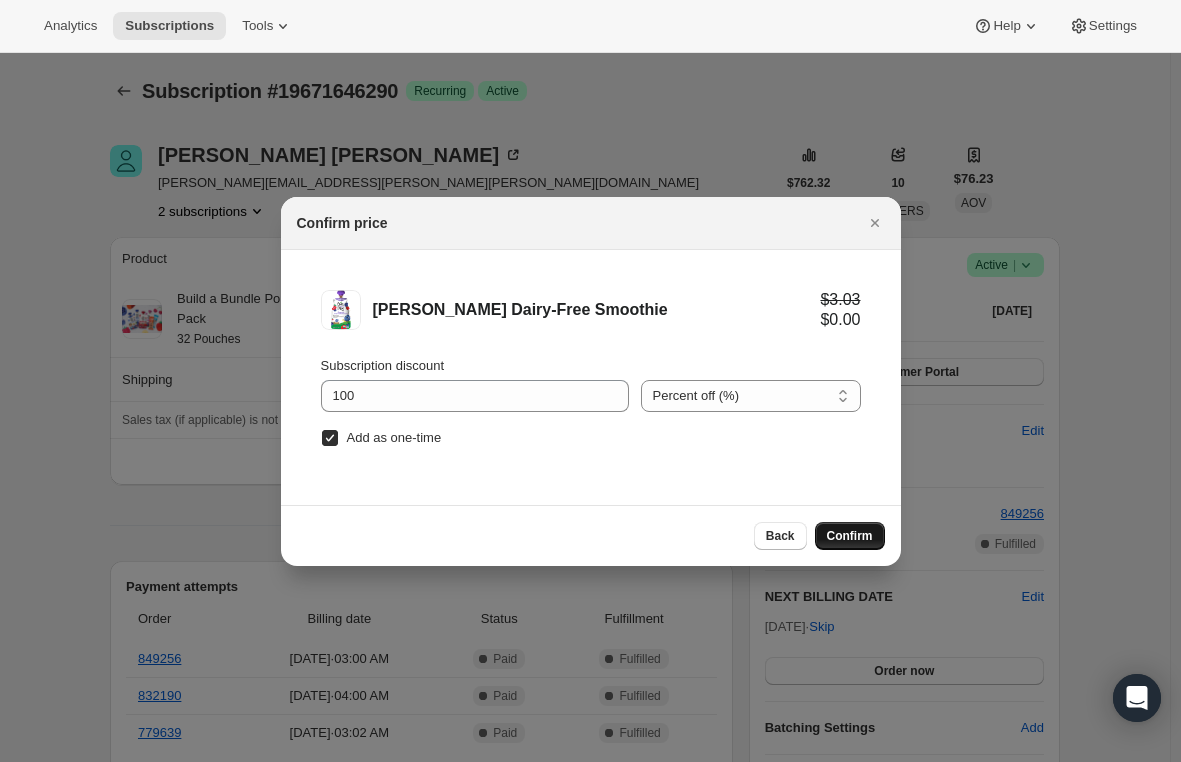 click on "Confirm" at bounding box center (850, 536) 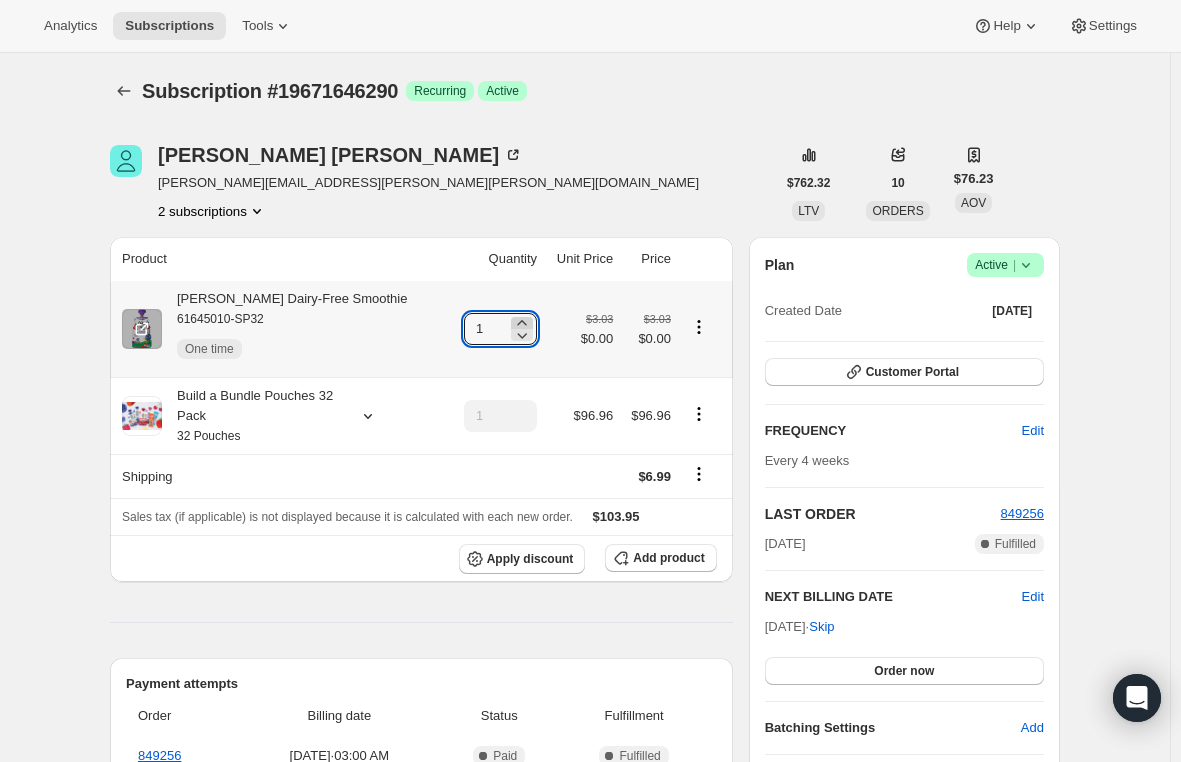click 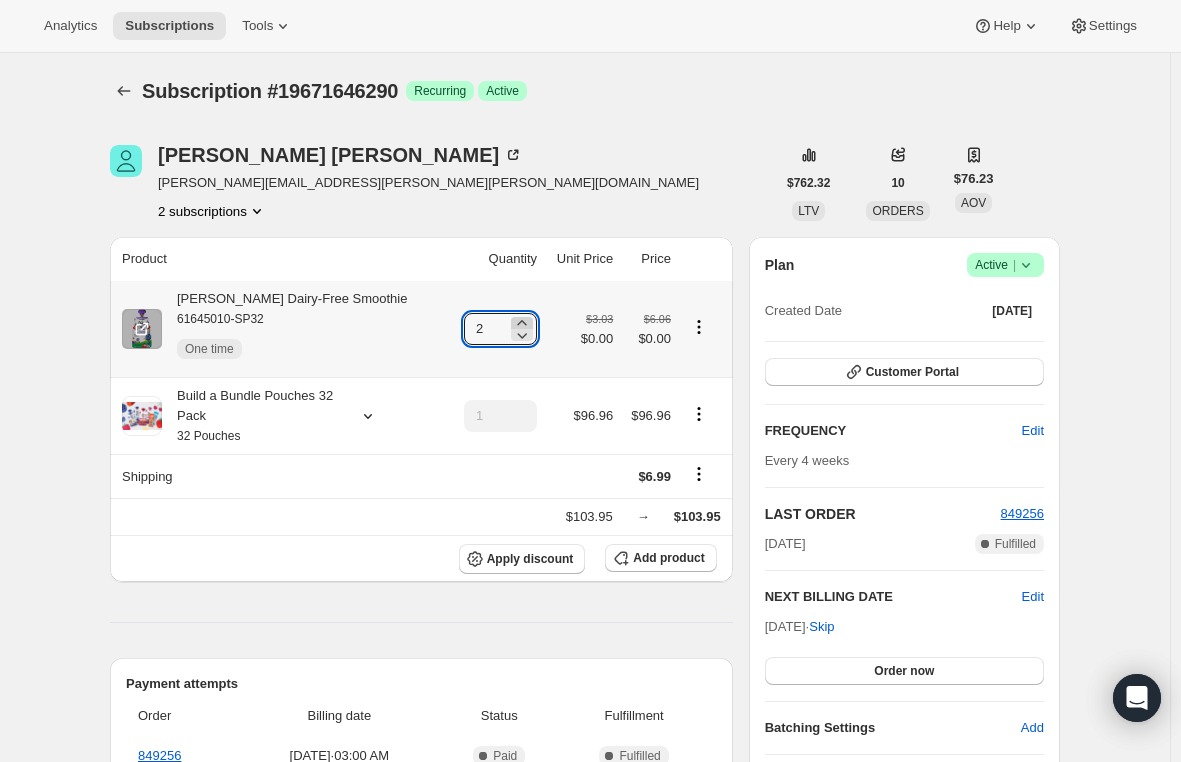 click 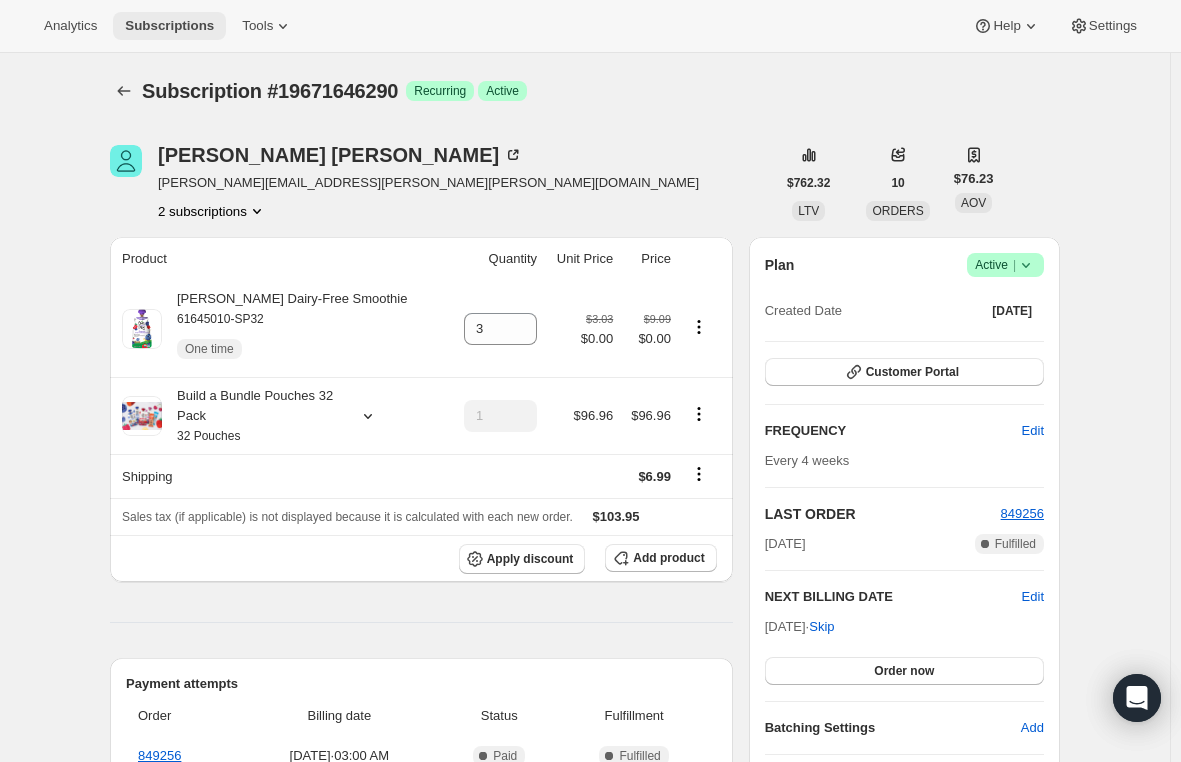click on "Subscriptions" at bounding box center [169, 26] 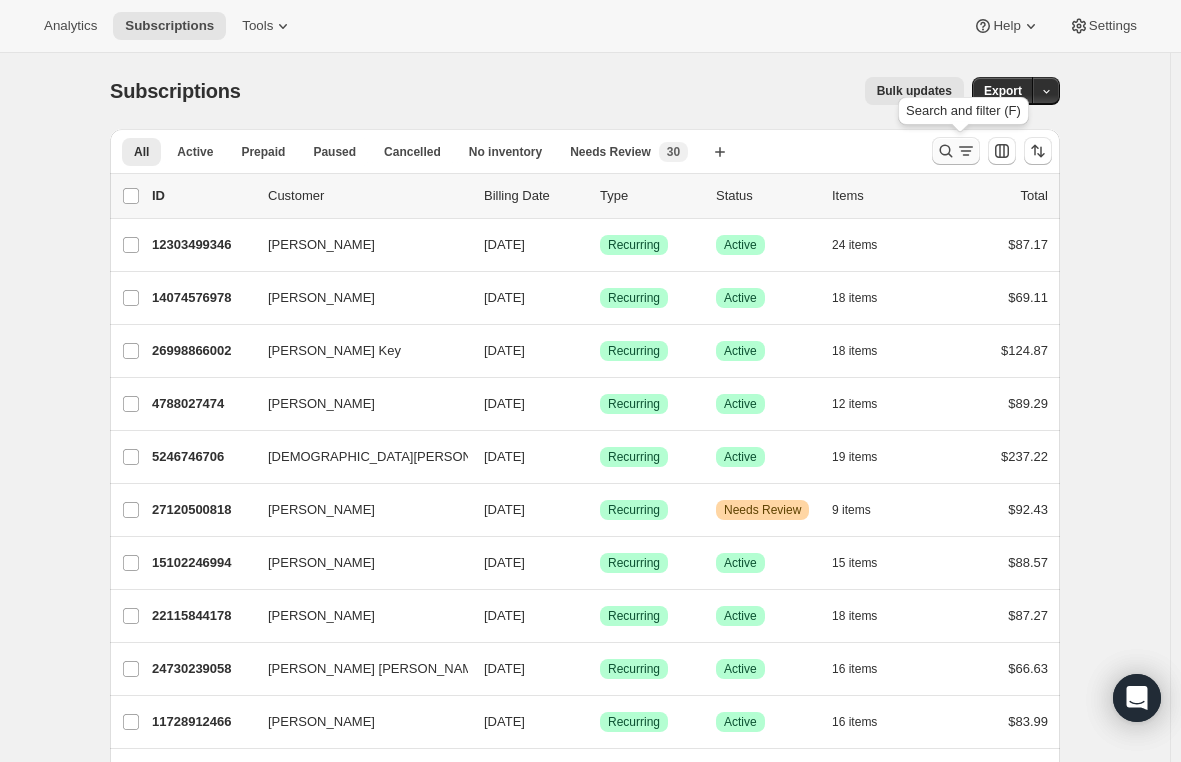 click 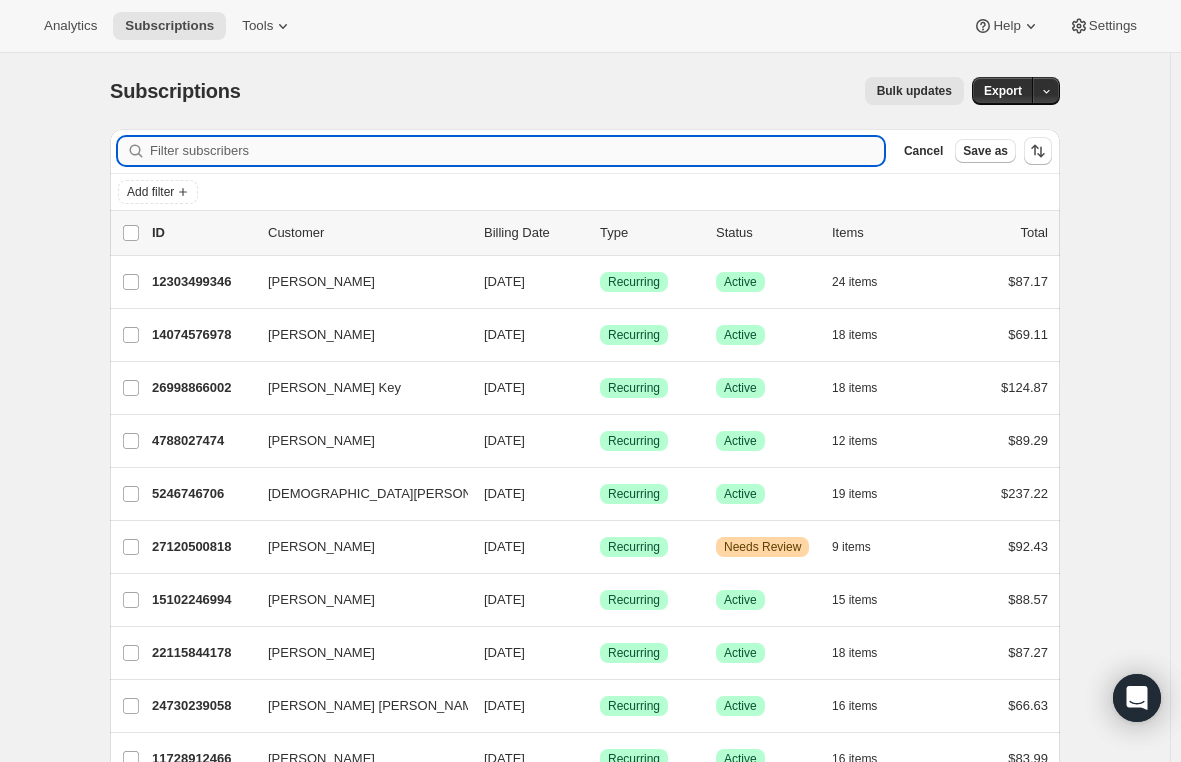 click on "Filter subscribers" at bounding box center [517, 151] 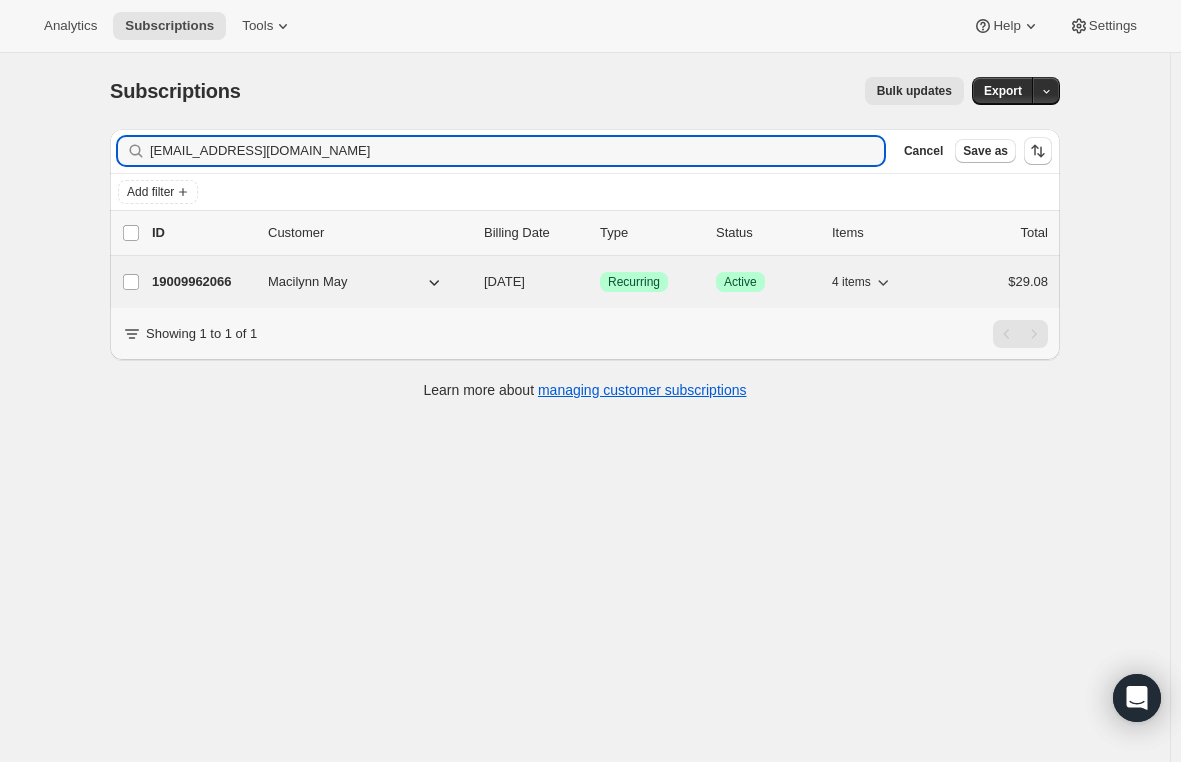 type on "[EMAIL_ADDRESS][DOMAIN_NAME]" 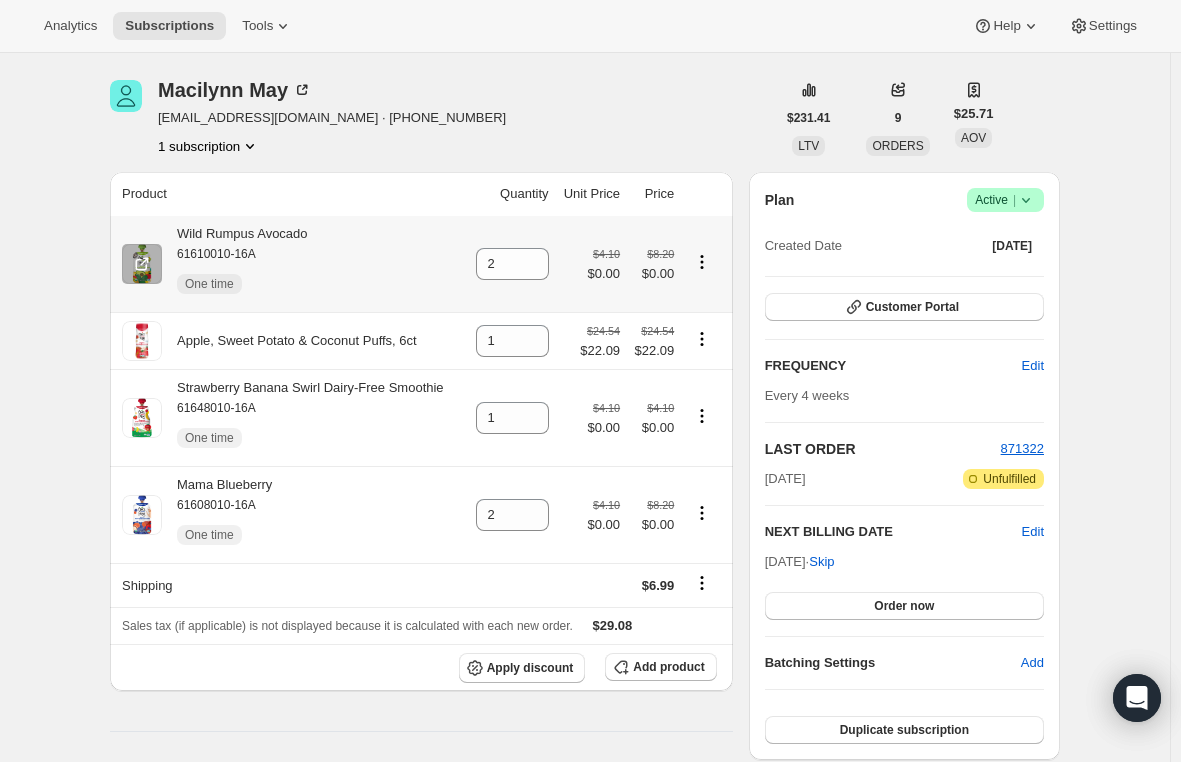 scroll, scrollTop: 100, scrollLeft: 0, axis: vertical 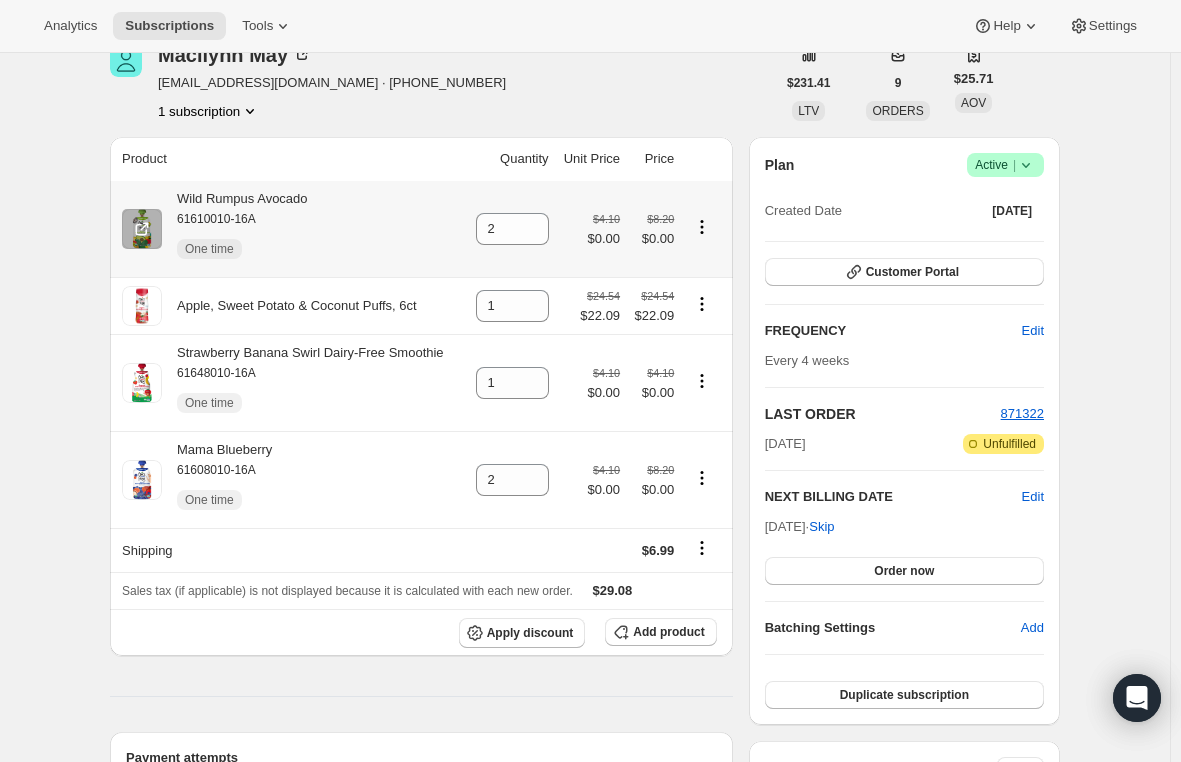 click 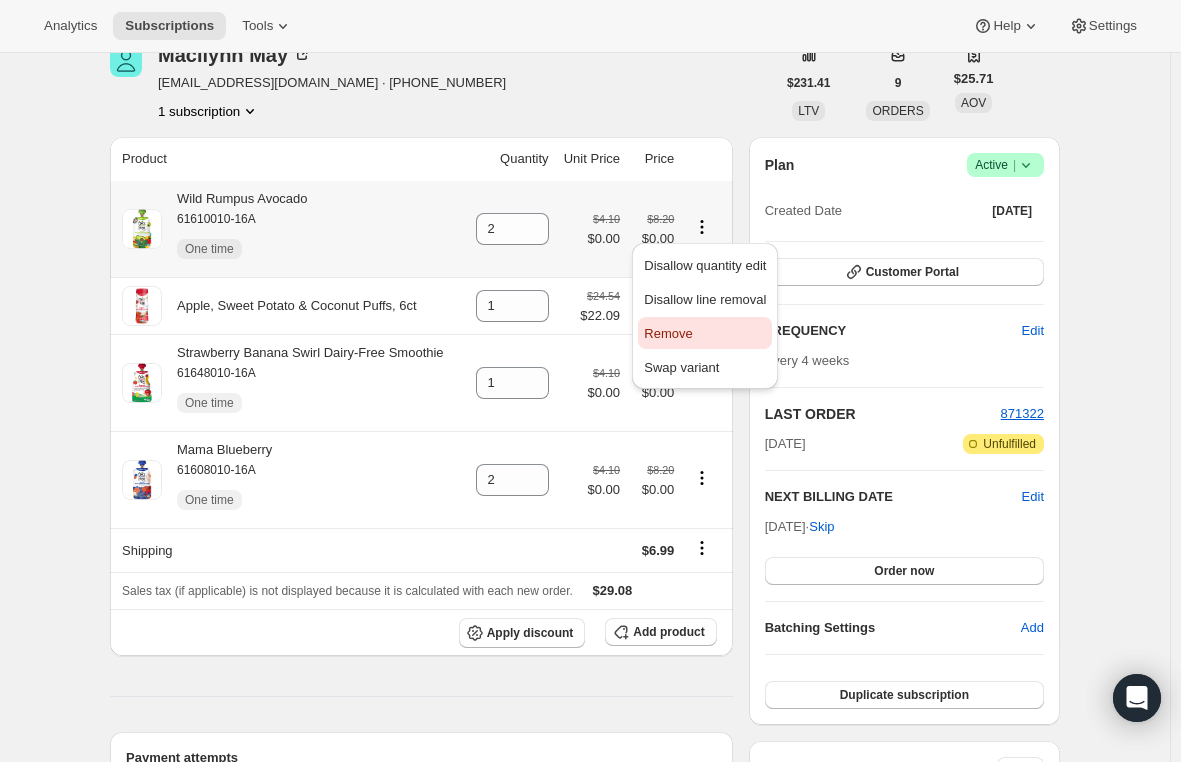 click on "Remove" at bounding box center [668, 333] 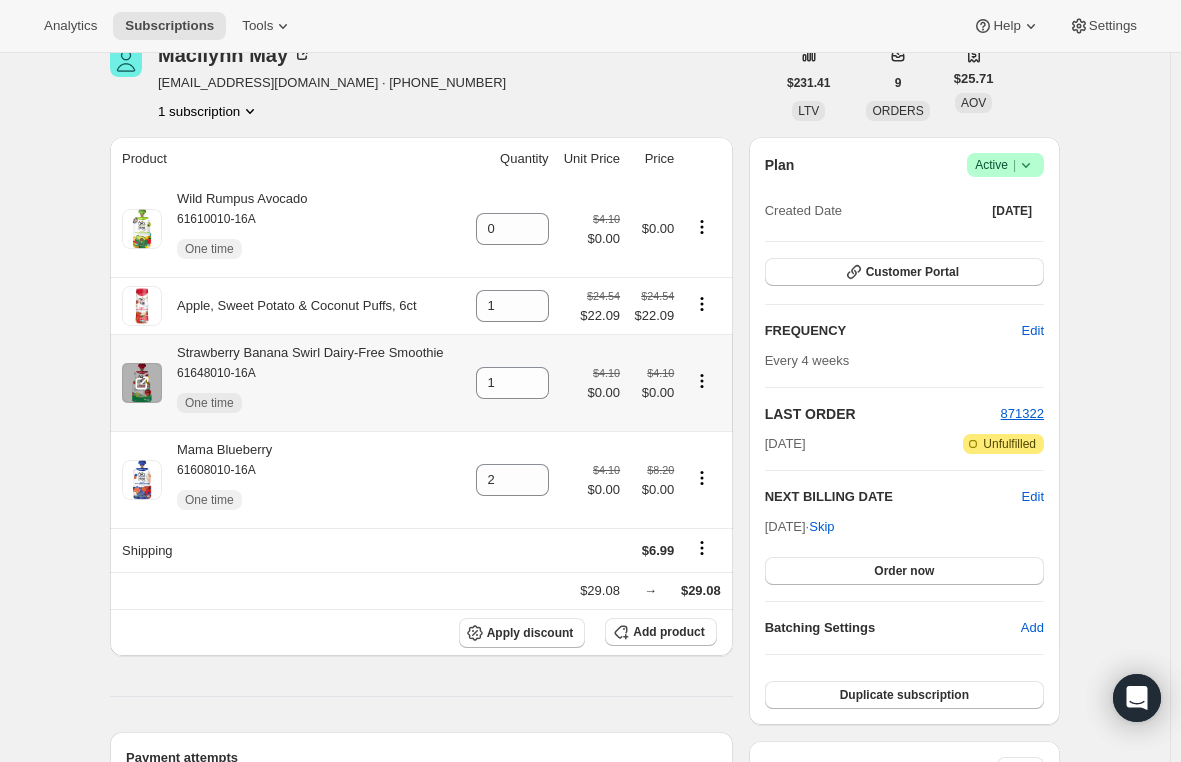 click 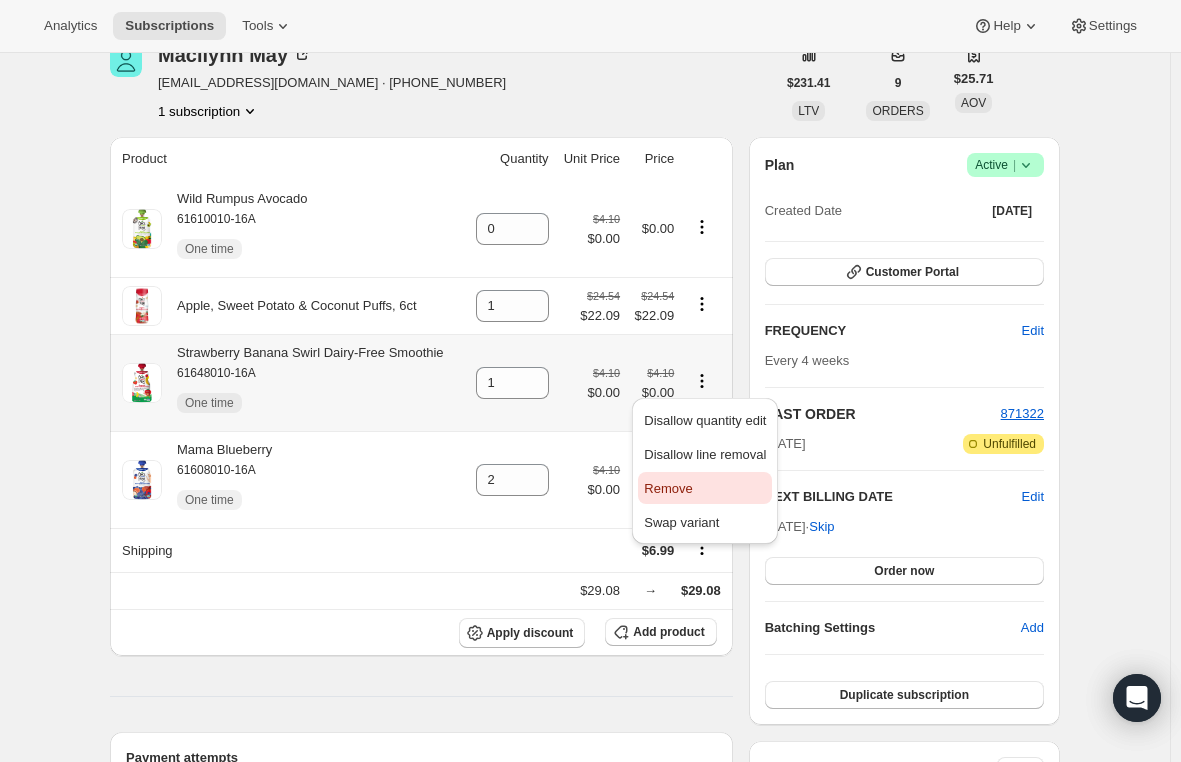 click on "Remove" at bounding box center (705, 489) 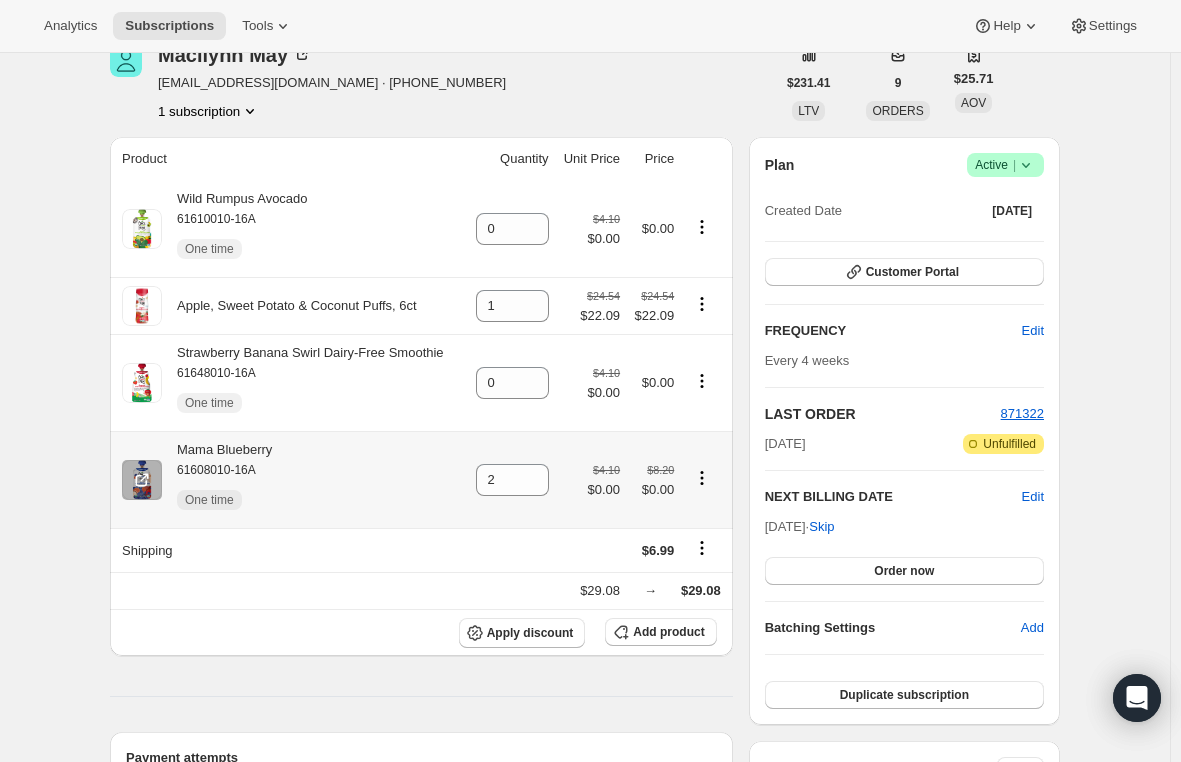 click 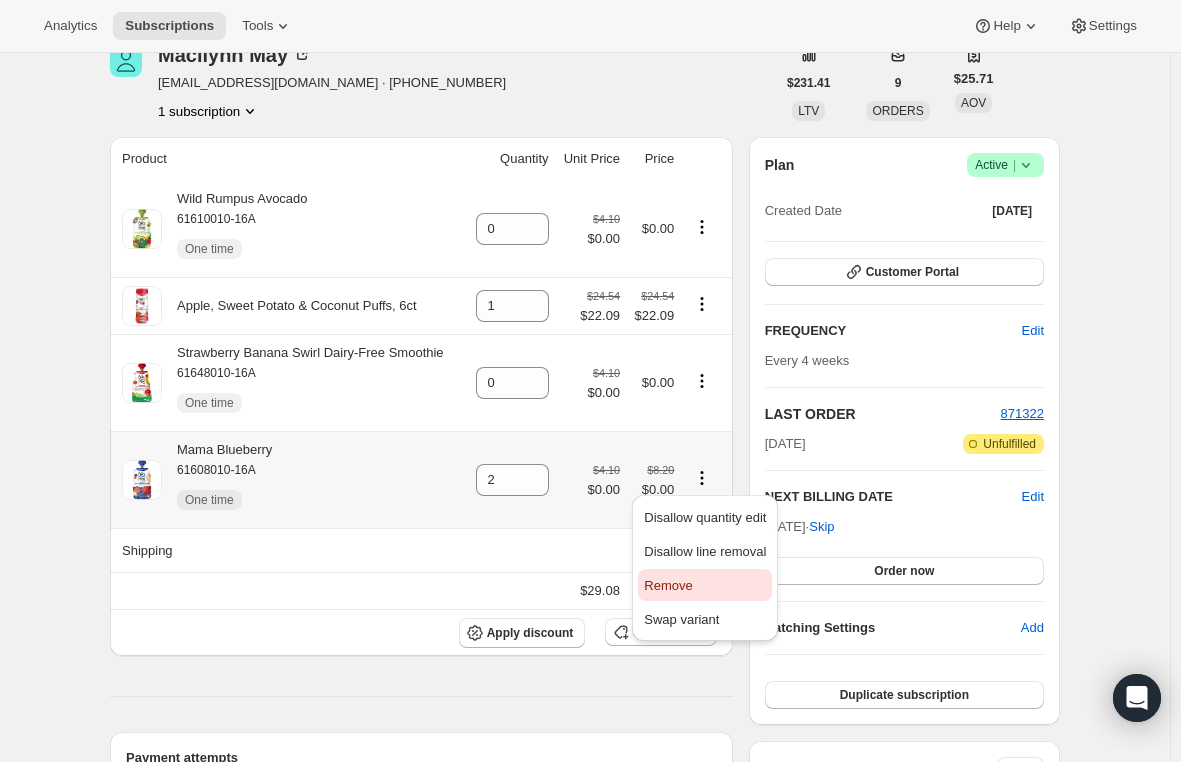 click on "Remove" at bounding box center [668, 585] 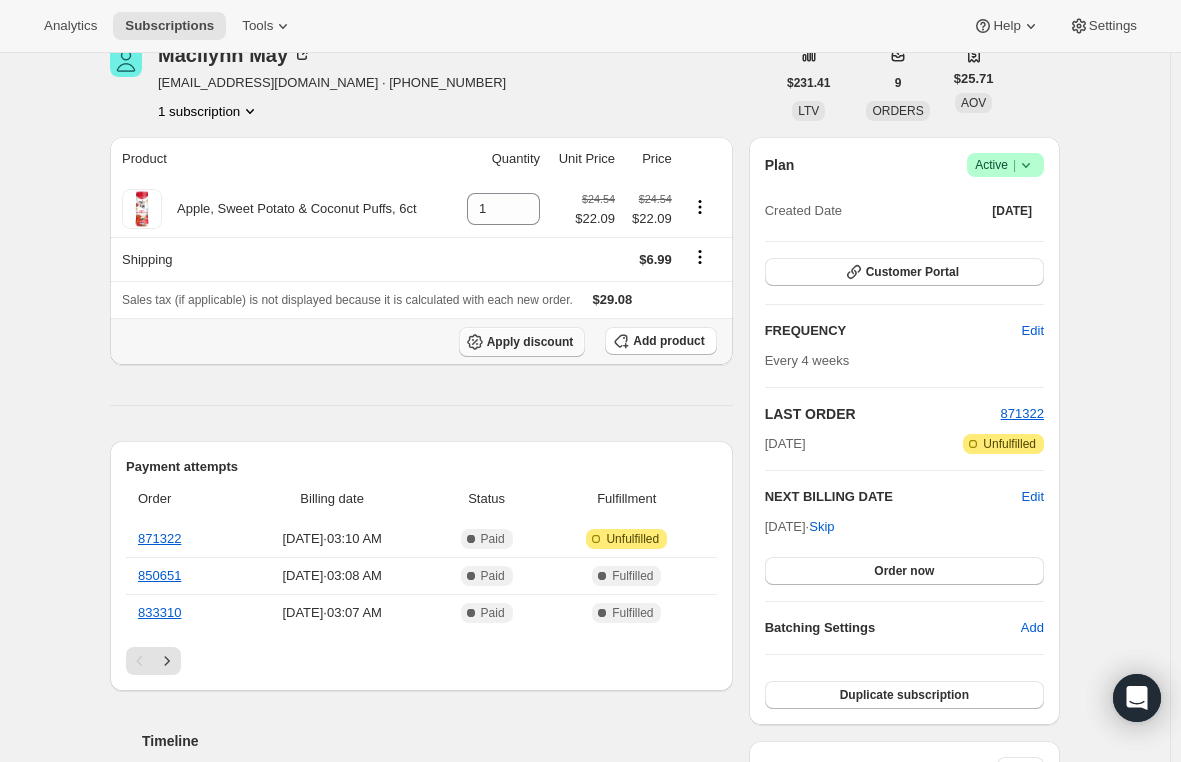 click on "Apply discount" at bounding box center (530, 342) 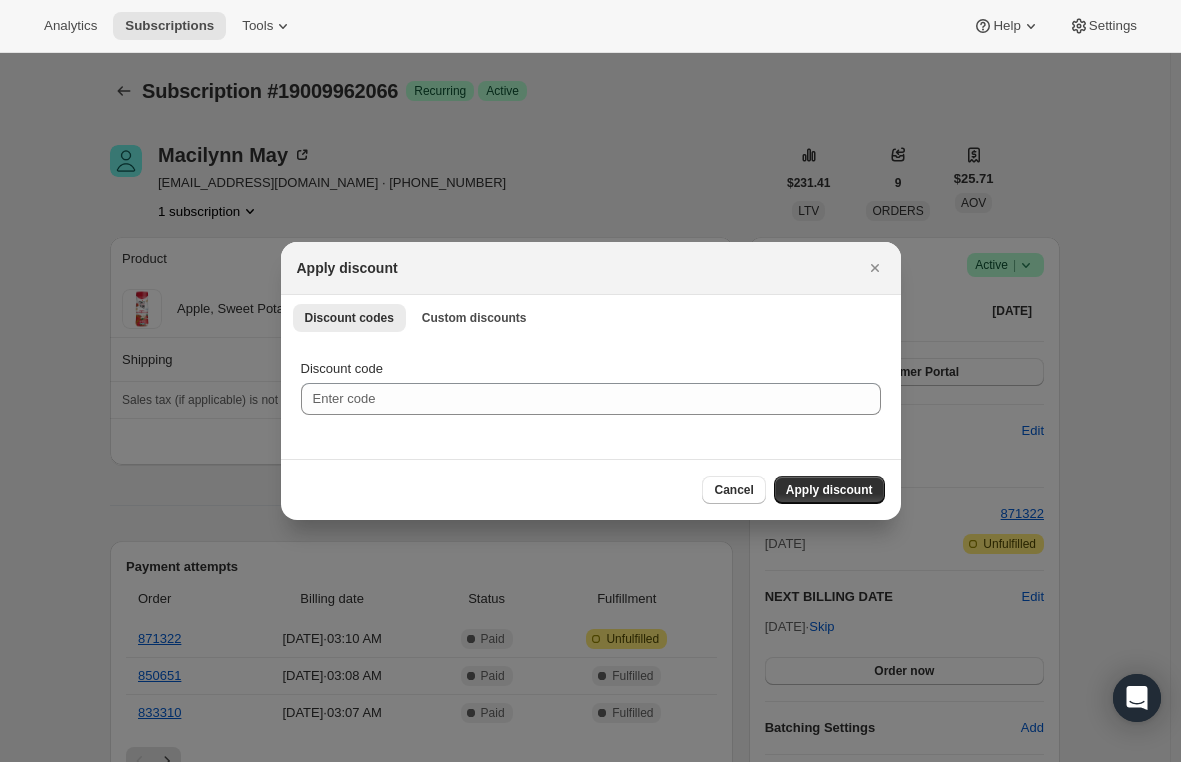 scroll, scrollTop: 0, scrollLeft: 0, axis: both 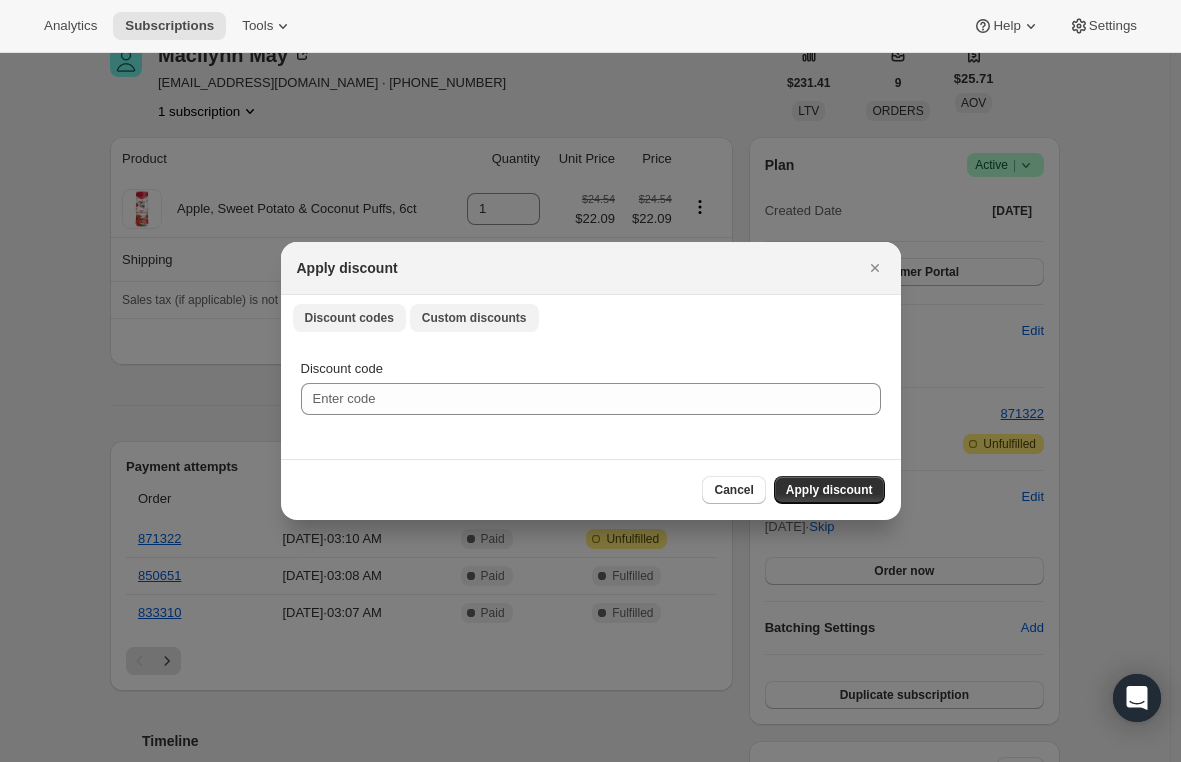click on "Custom discounts" at bounding box center [474, 318] 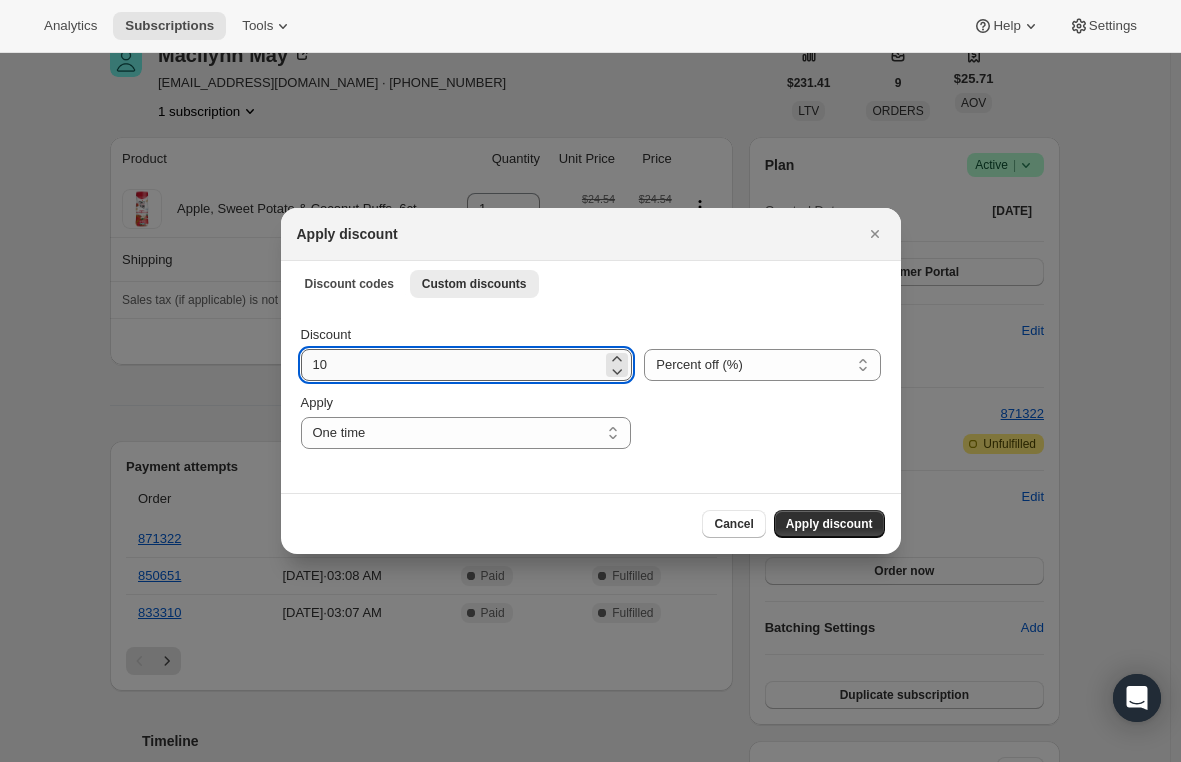 click on "10" at bounding box center [452, 365] 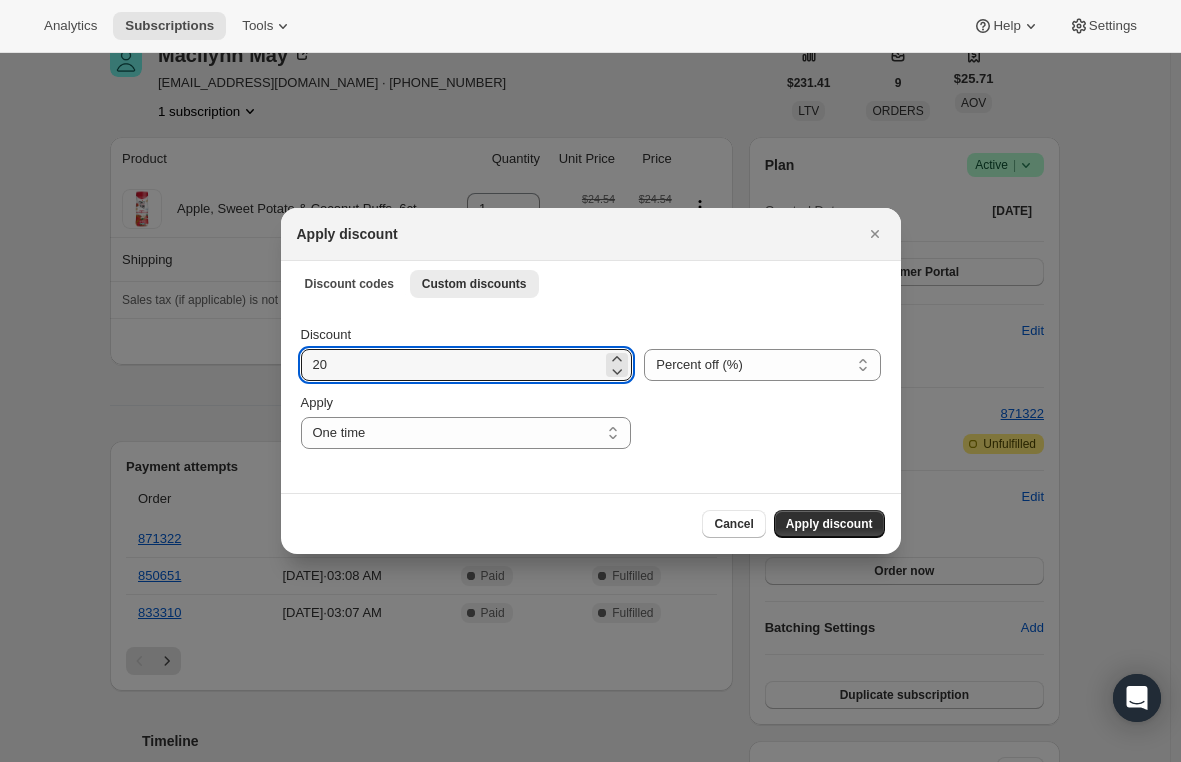 type on "20" 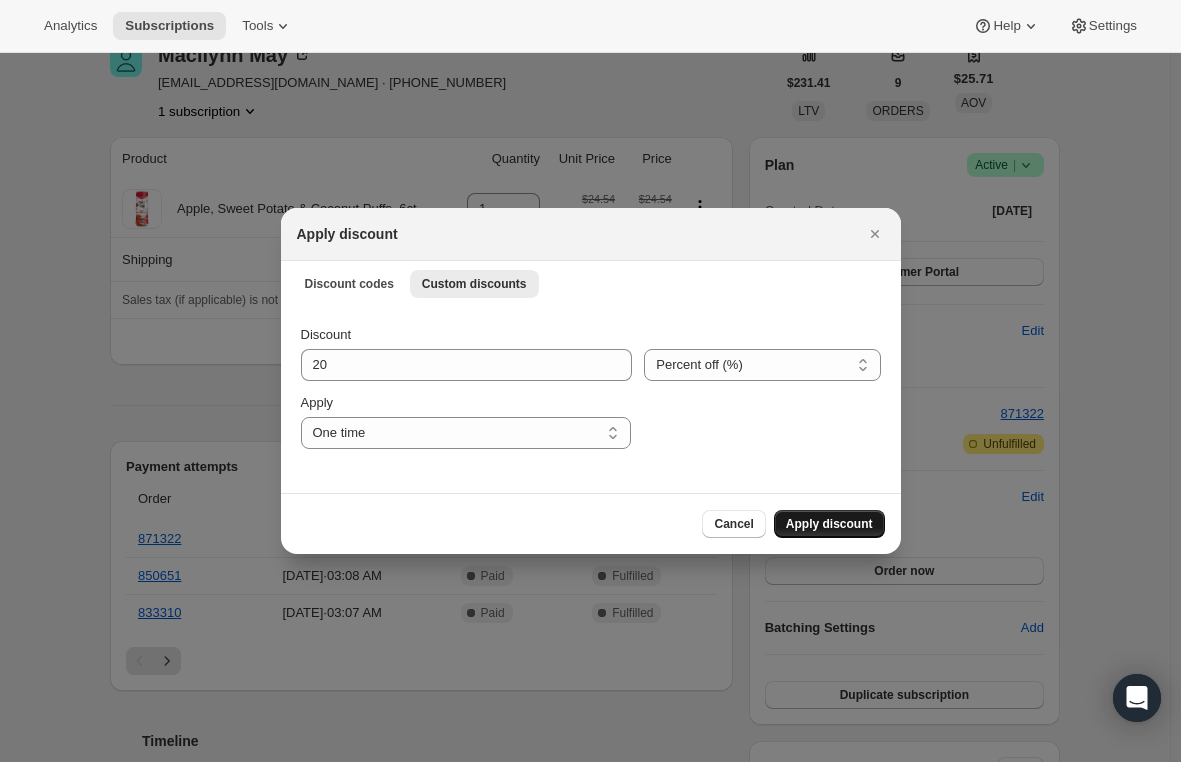 click on "Apply discount" at bounding box center [829, 524] 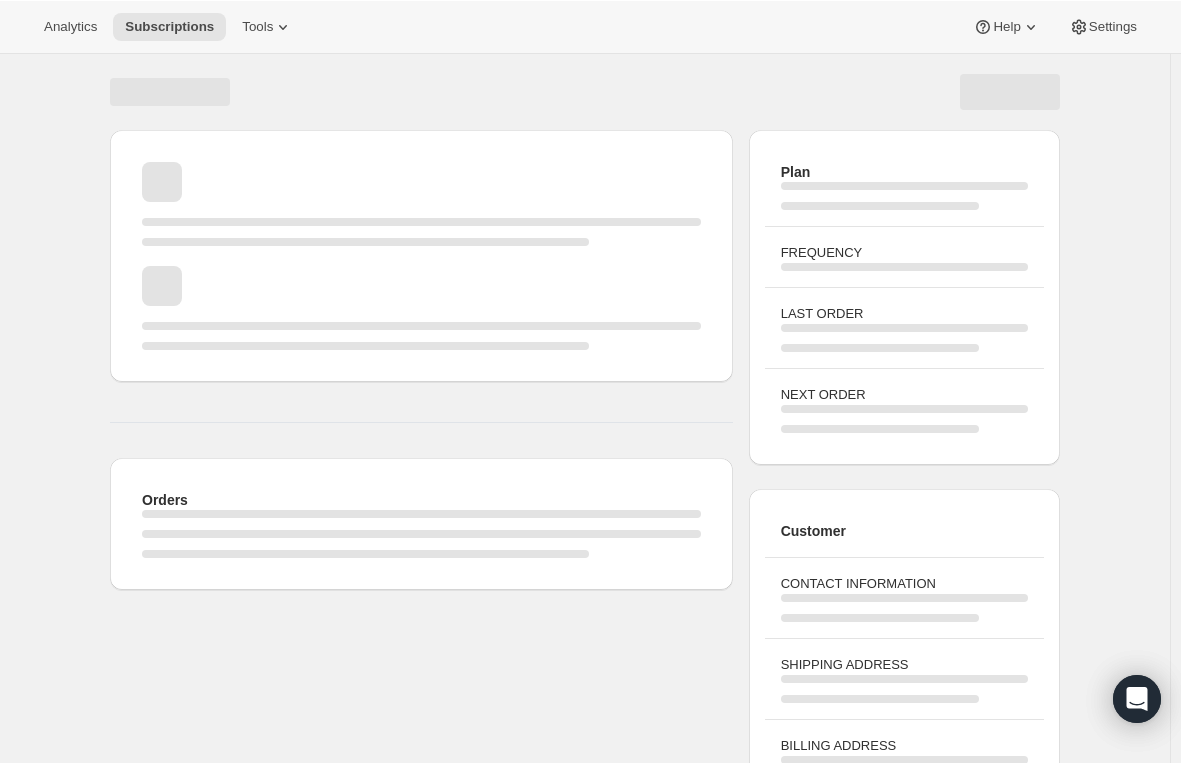 scroll, scrollTop: 100, scrollLeft: 0, axis: vertical 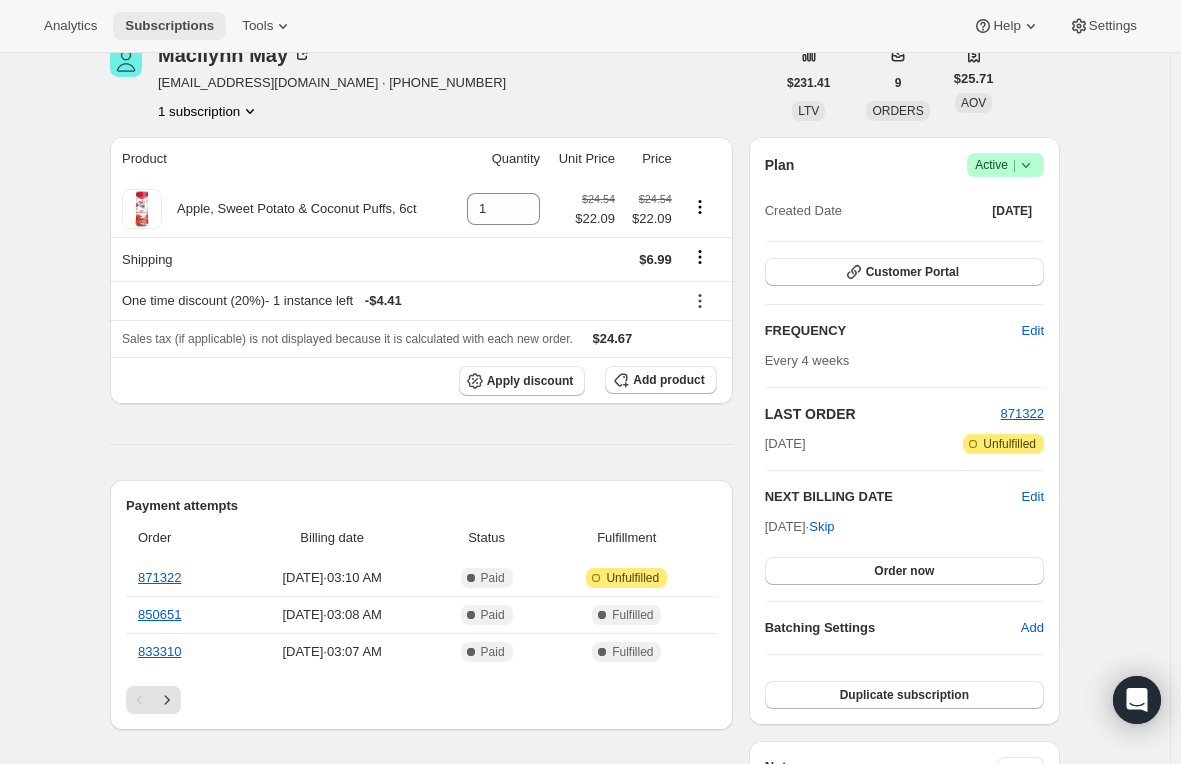 click on "Subscriptions" at bounding box center (169, 26) 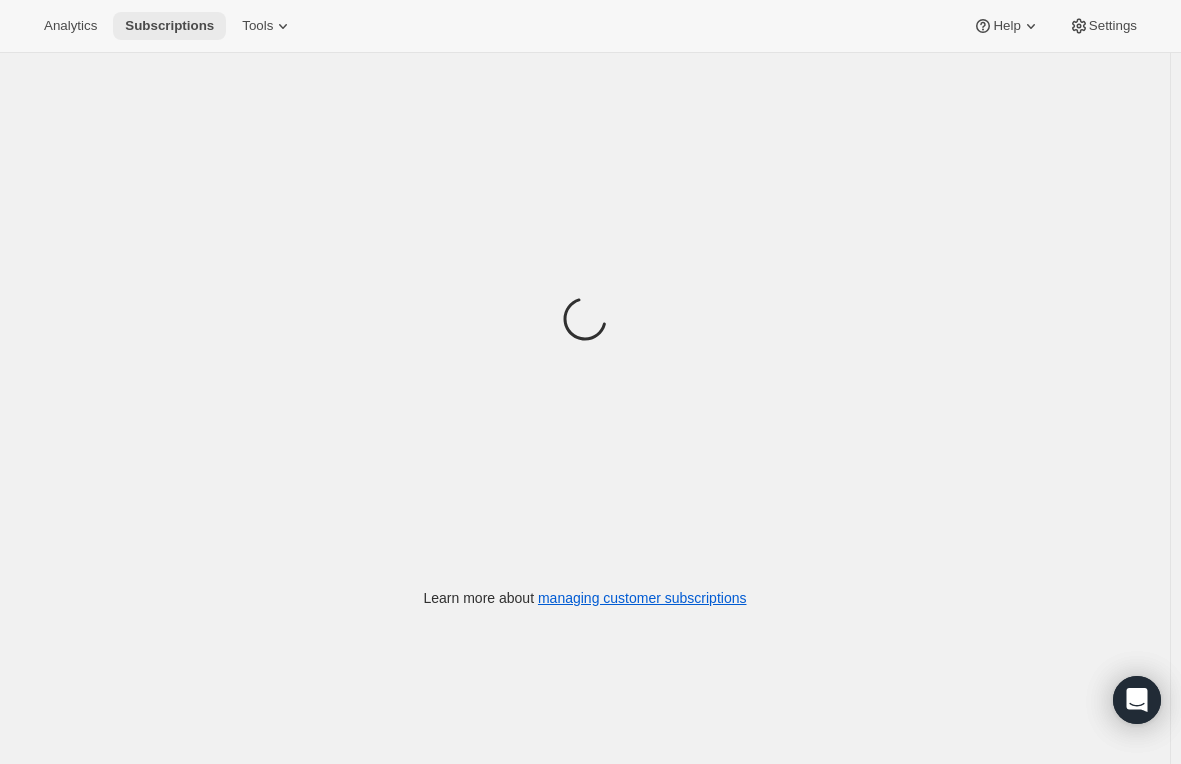scroll, scrollTop: 0, scrollLeft: 0, axis: both 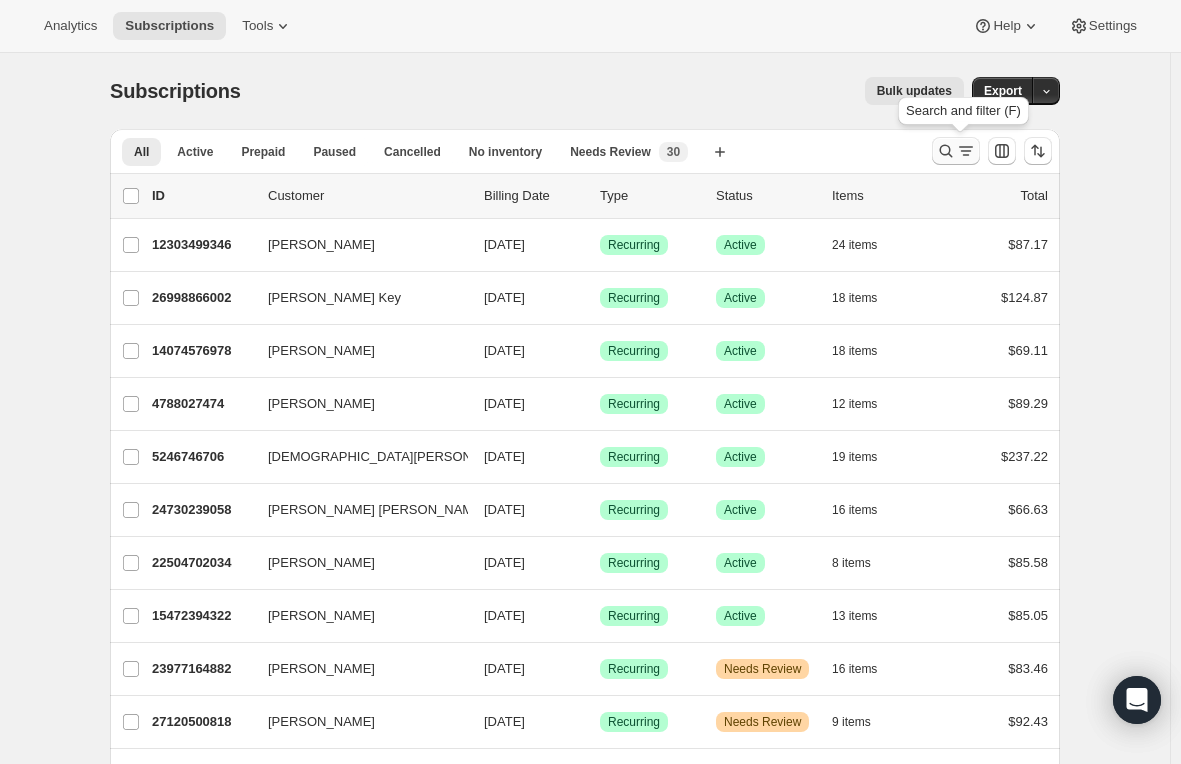 click 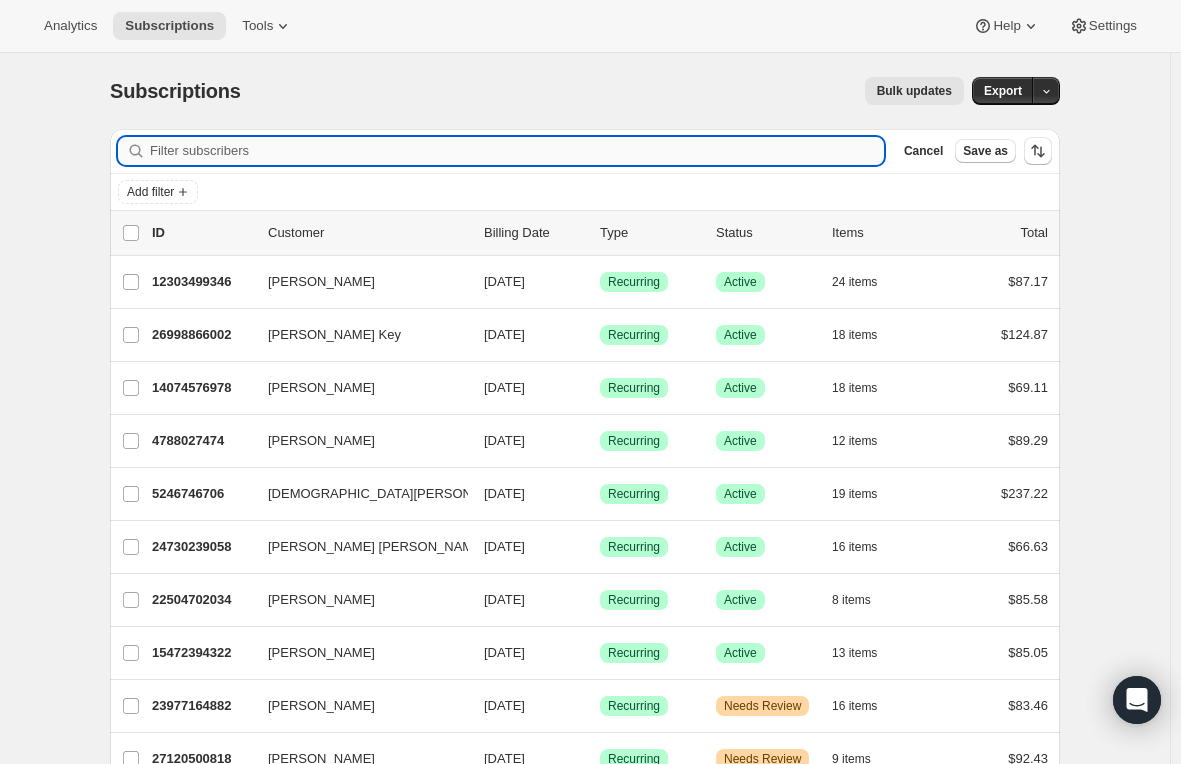 click on "Filter subscribers" at bounding box center [517, 151] 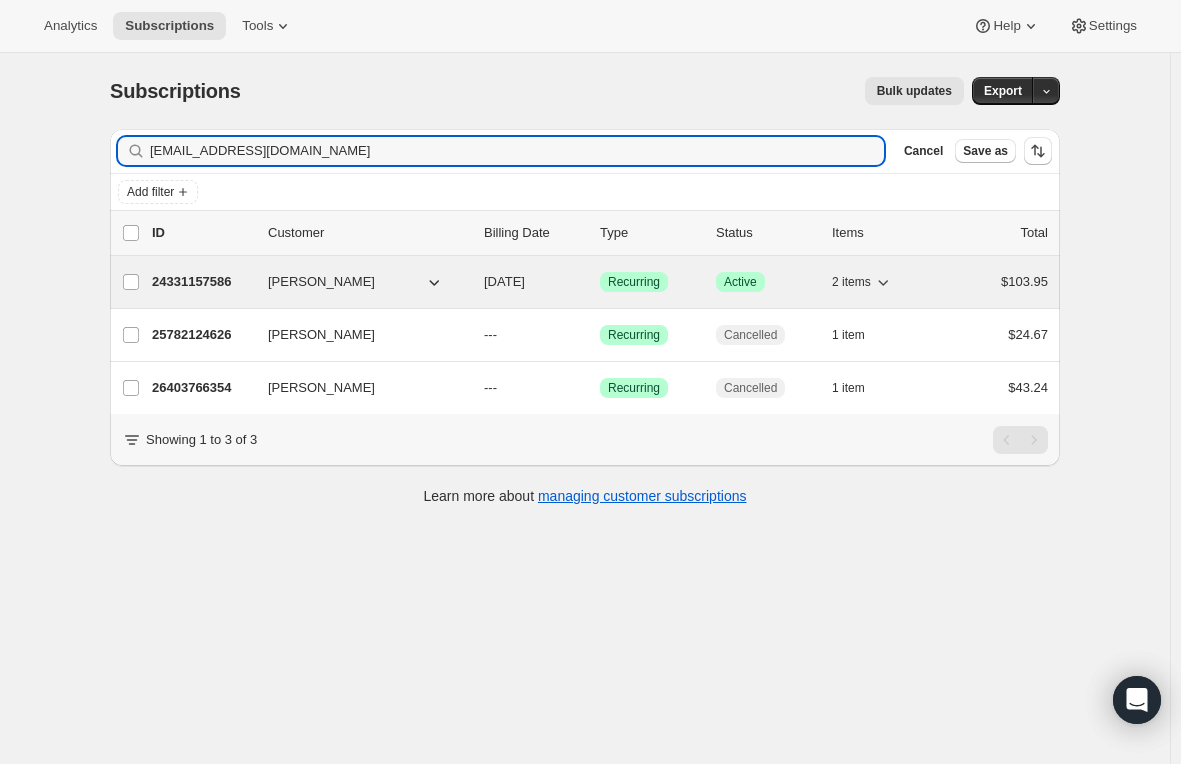 type on "[EMAIL_ADDRESS][DOMAIN_NAME]" 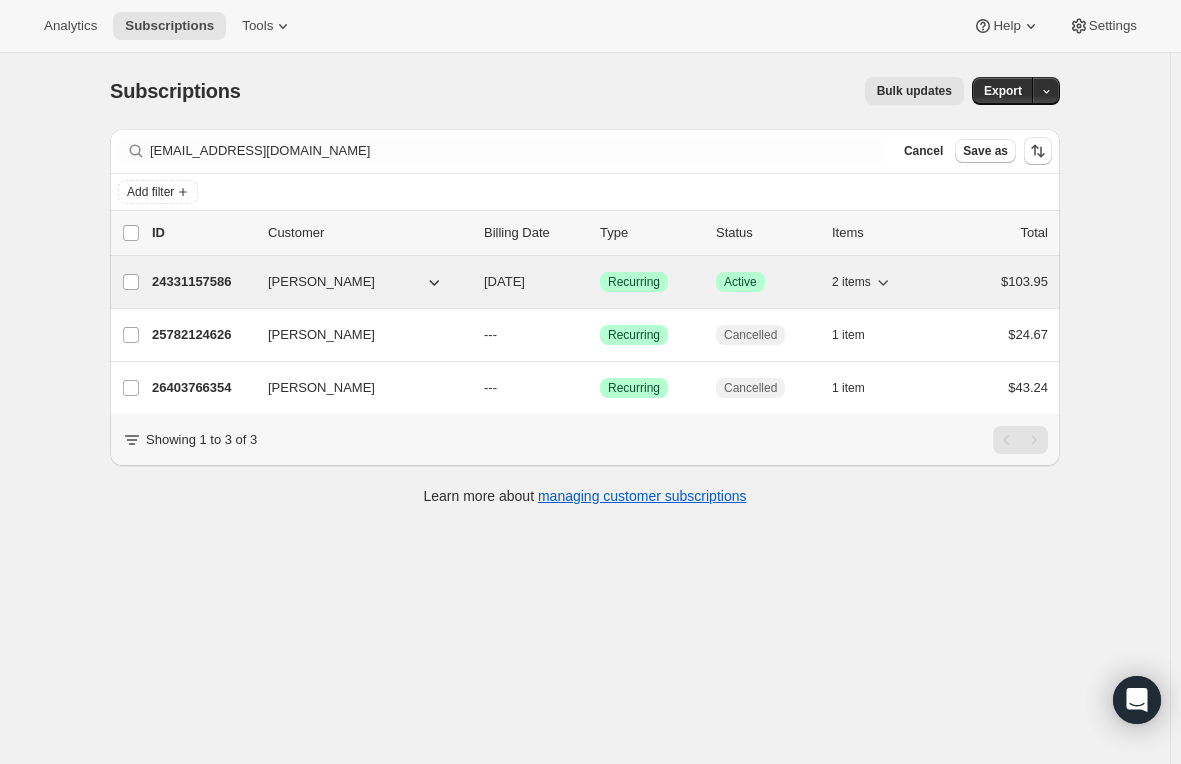 click on "24331157586" at bounding box center (202, 282) 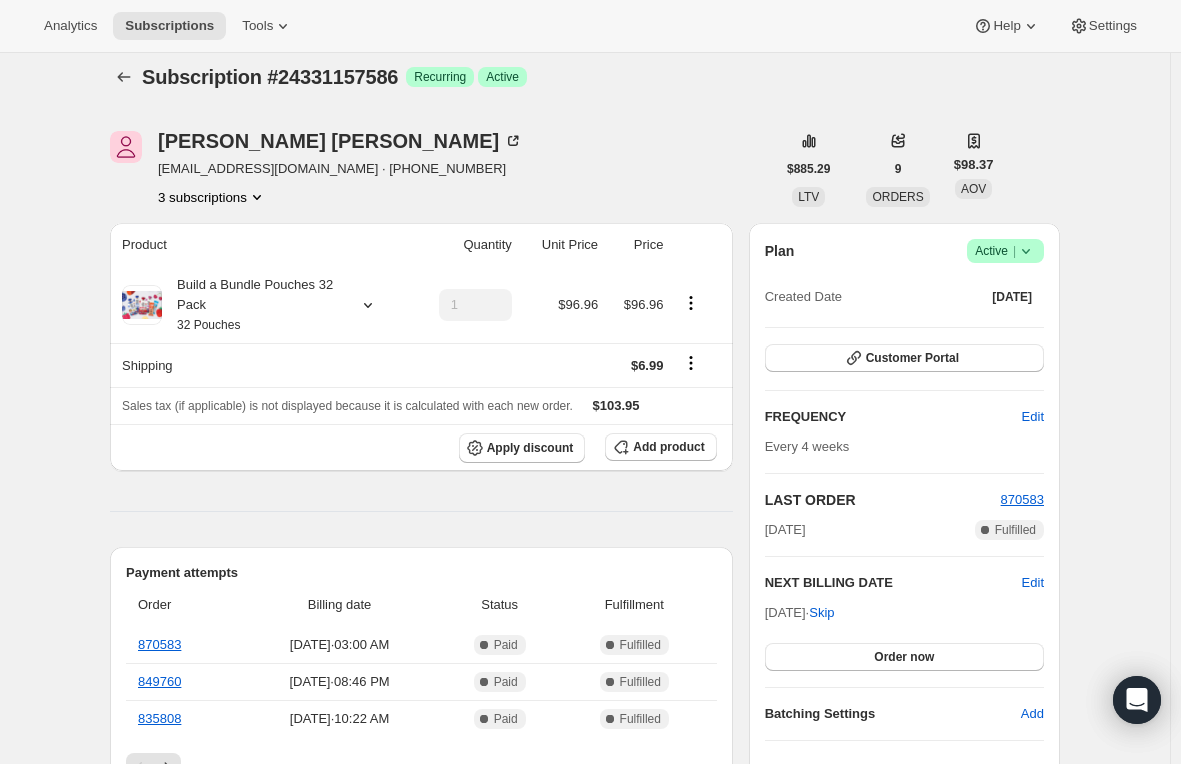 scroll, scrollTop: 0, scrollLeft: 0, axis: both 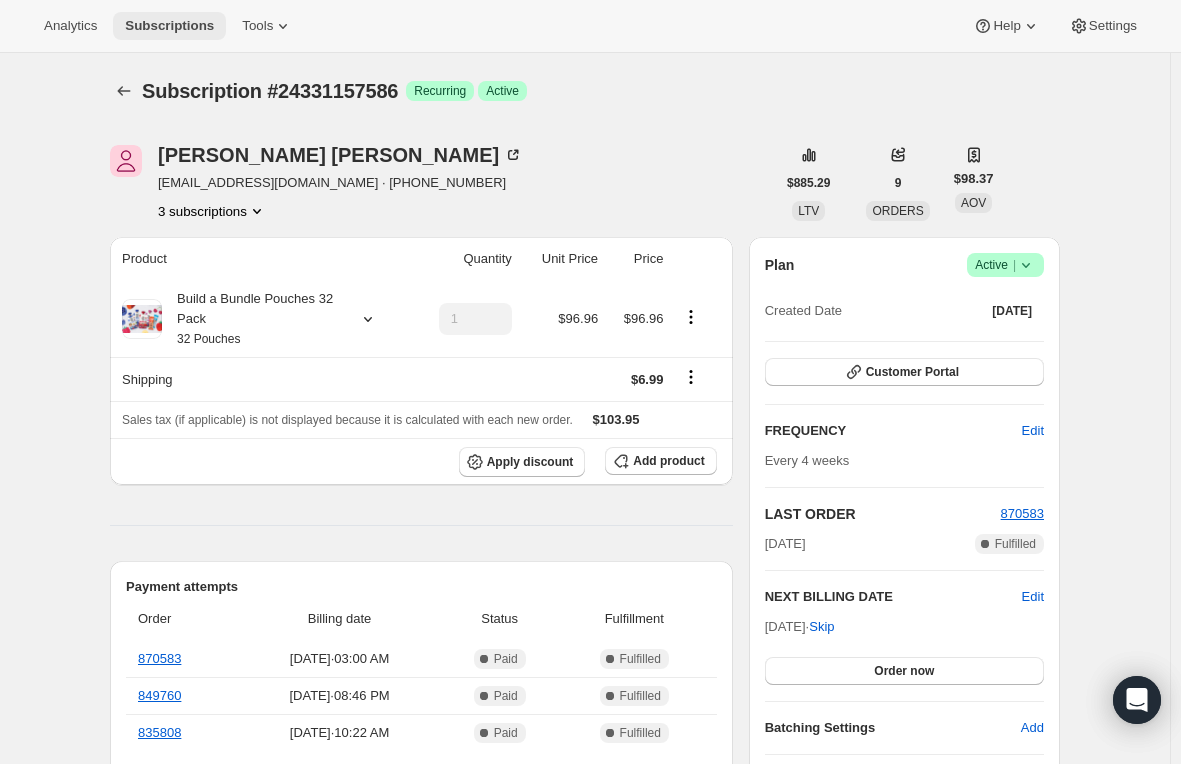 click on "Subscriptions" at bounding box center [169, 26] 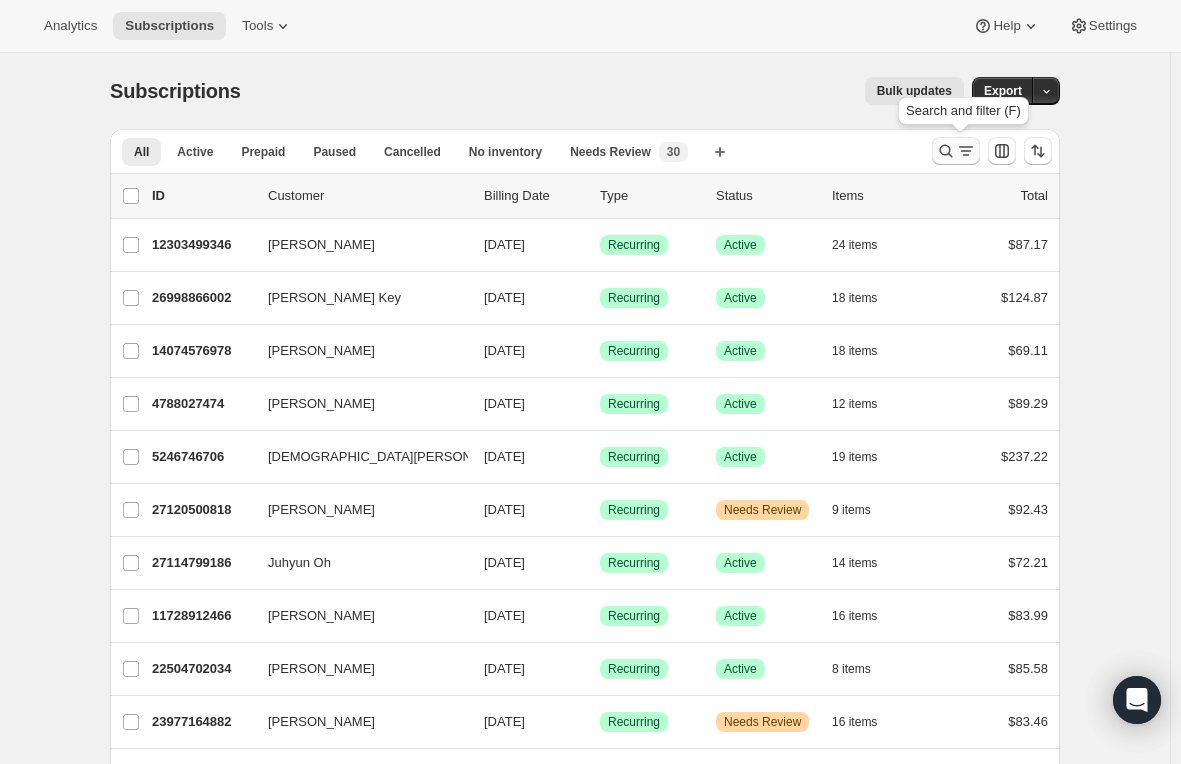 click 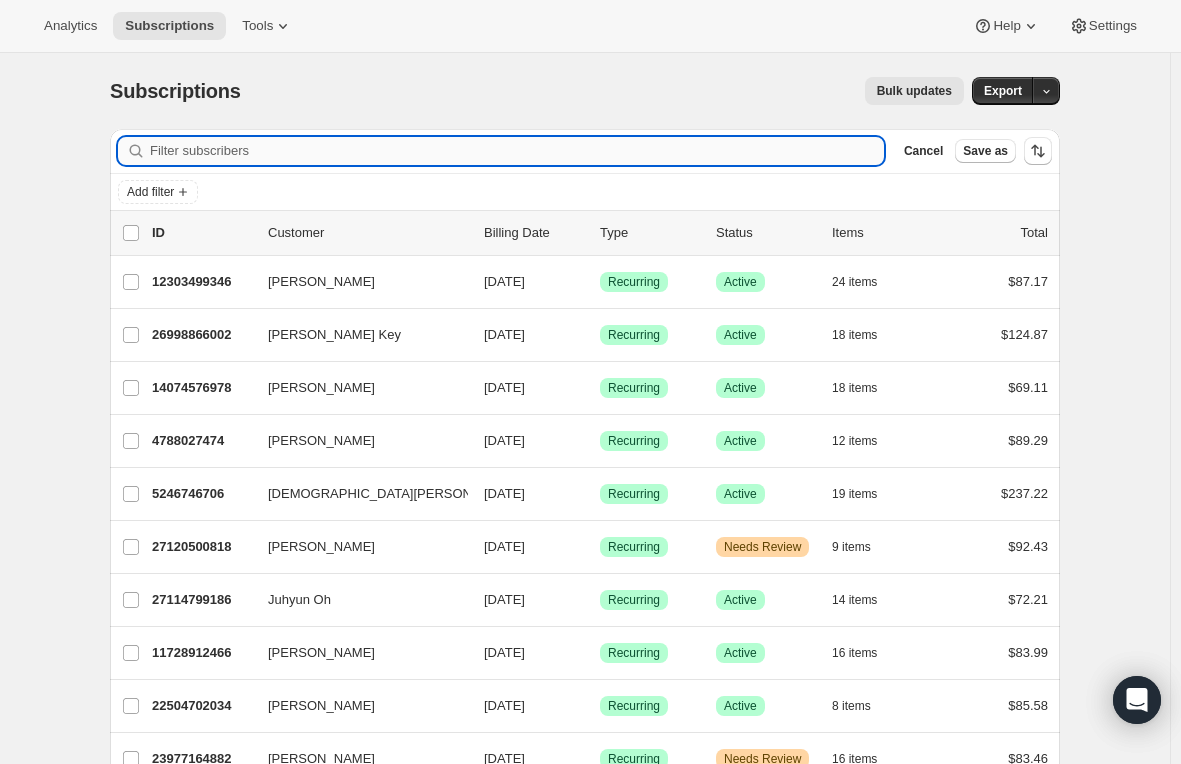 click on "Filter subscribers" at bounding box center [517, 151] 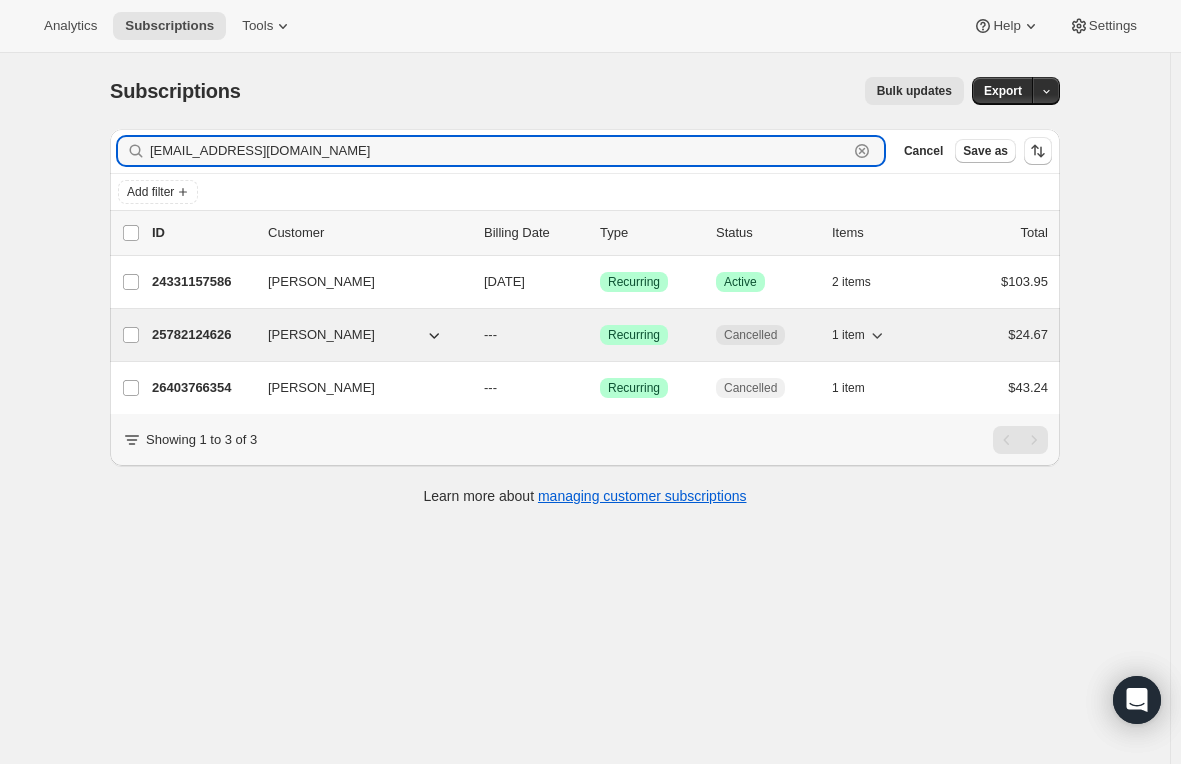 type on "[EMAIL_ADDRESS][DOMAIN_NAME]" 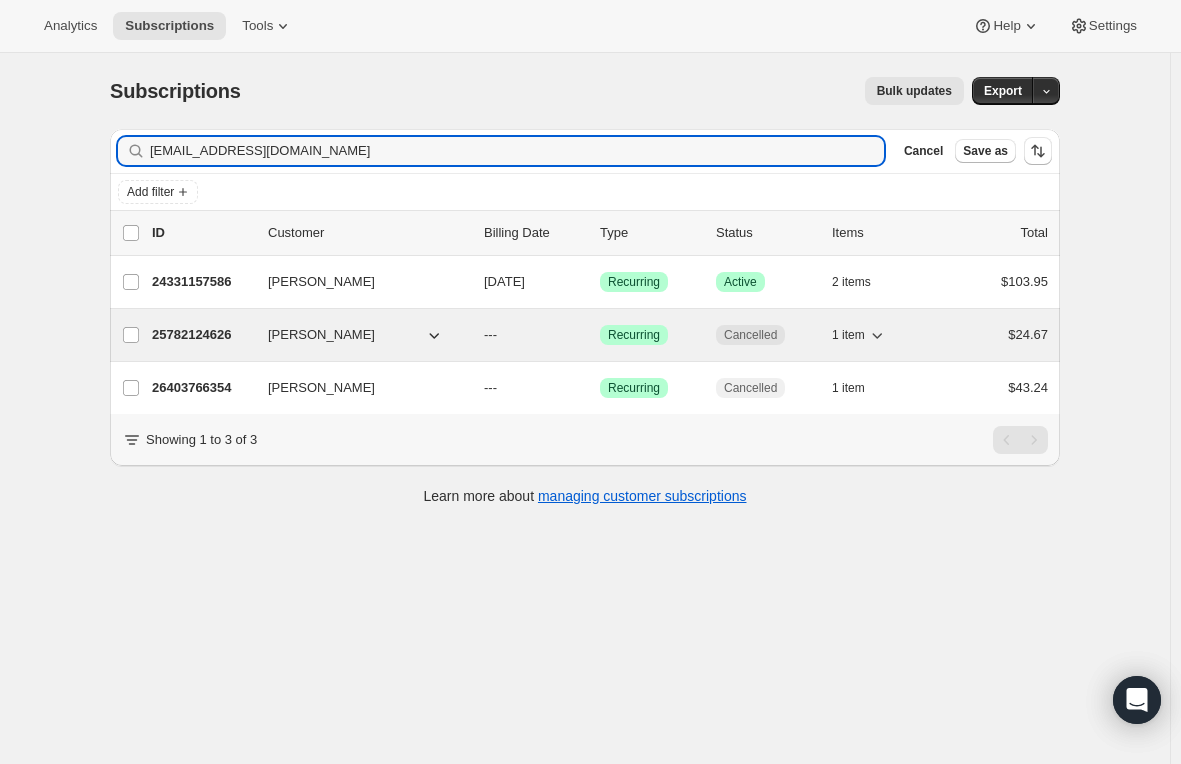 click on "25782124626" at bounding box center (202, 335) 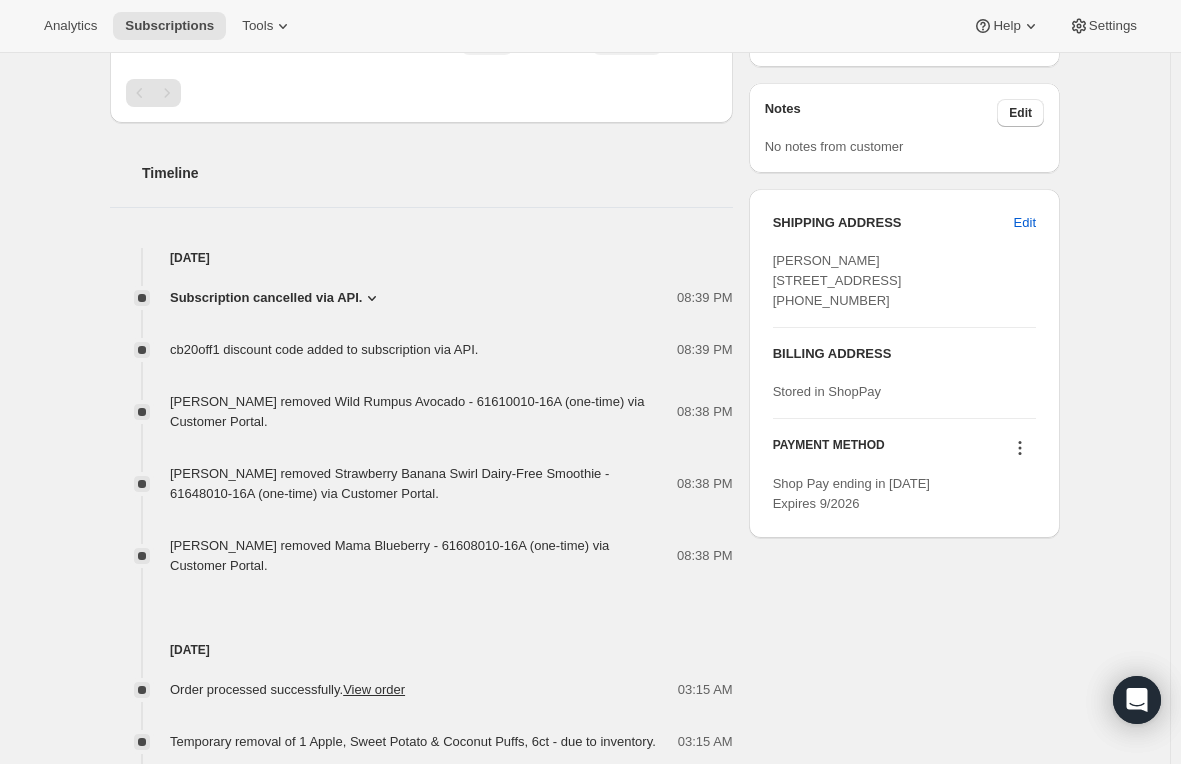 scroll, scrollTop: 700, scrollLeft: 0, axis: vertical 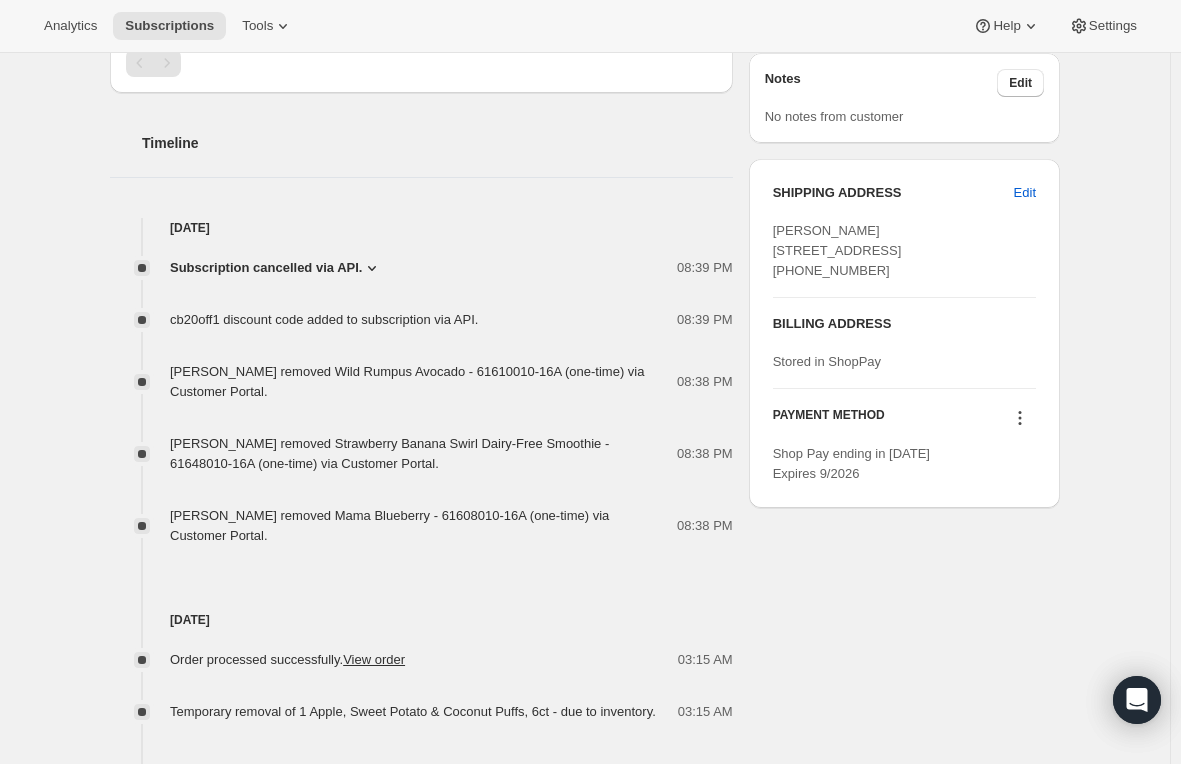 click on "Subscription cancelled via API." at bounding box center [266, 268] 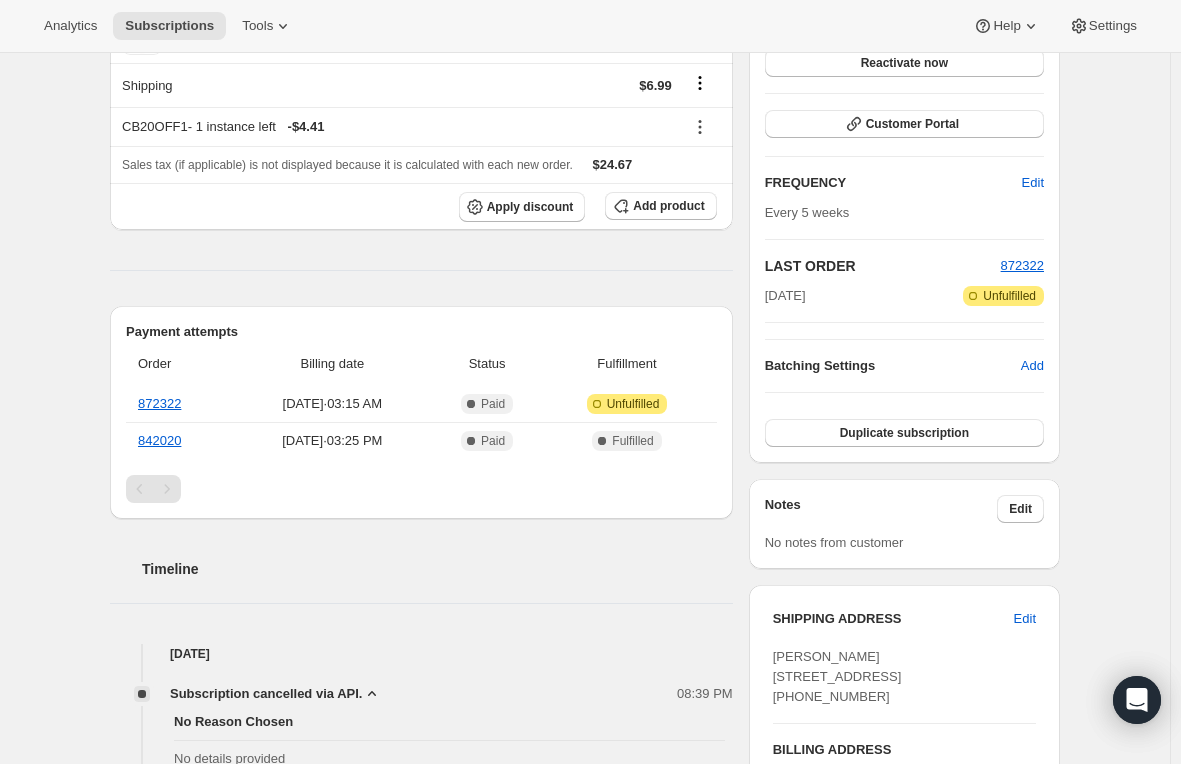 scroll, scrollTop: 0, scrollLeft: 0, axis: both 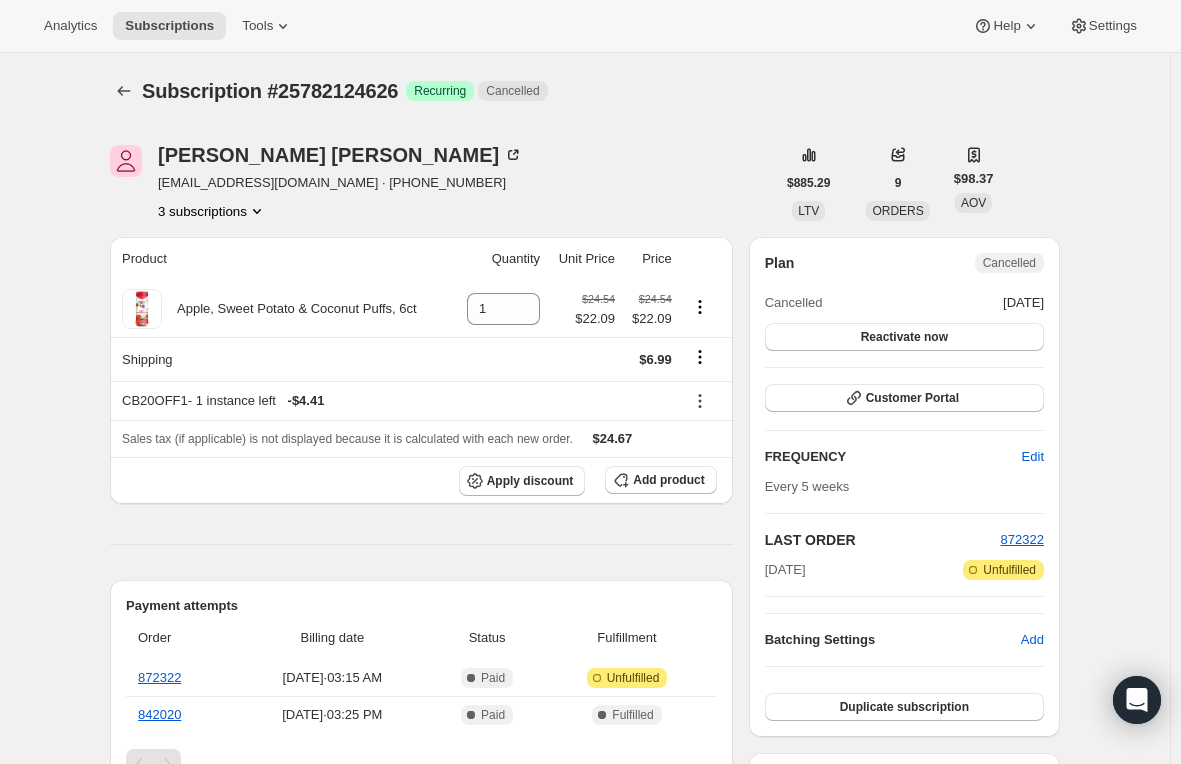 click on "3 subscriptions" at bounding box center [212, 211] 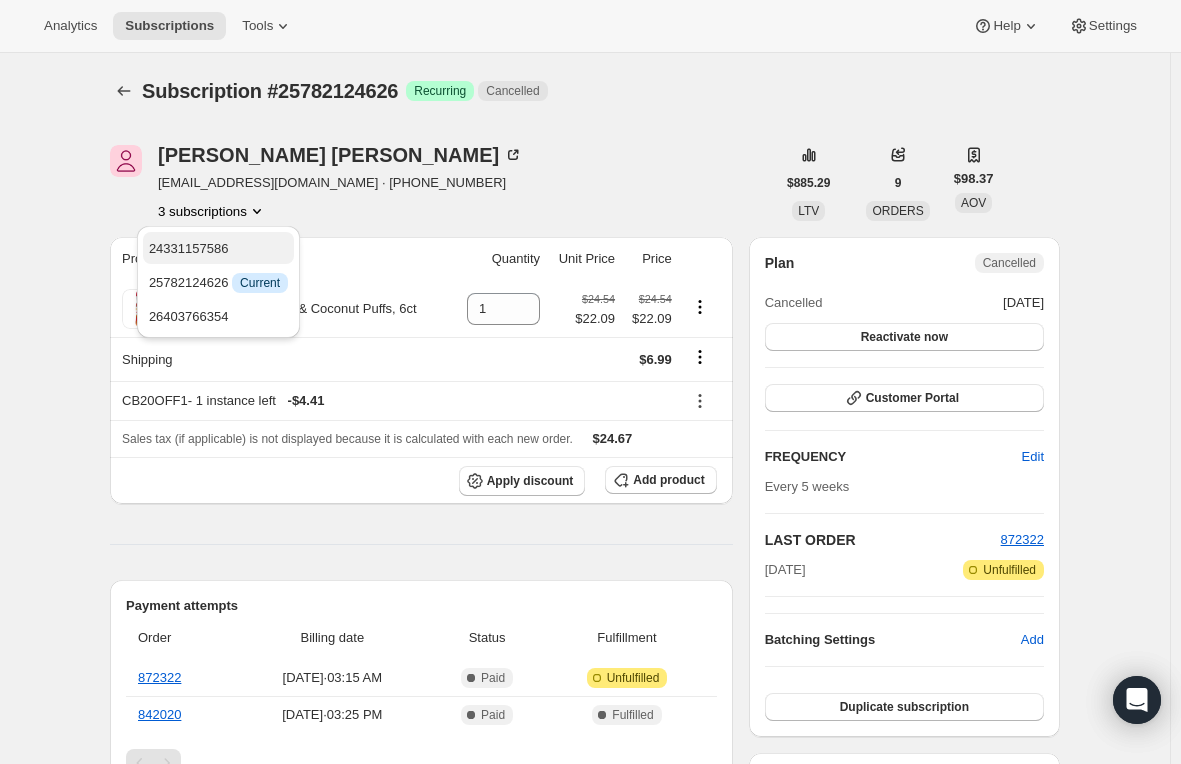 click on "24331157586" at bounding box center [189, 248] 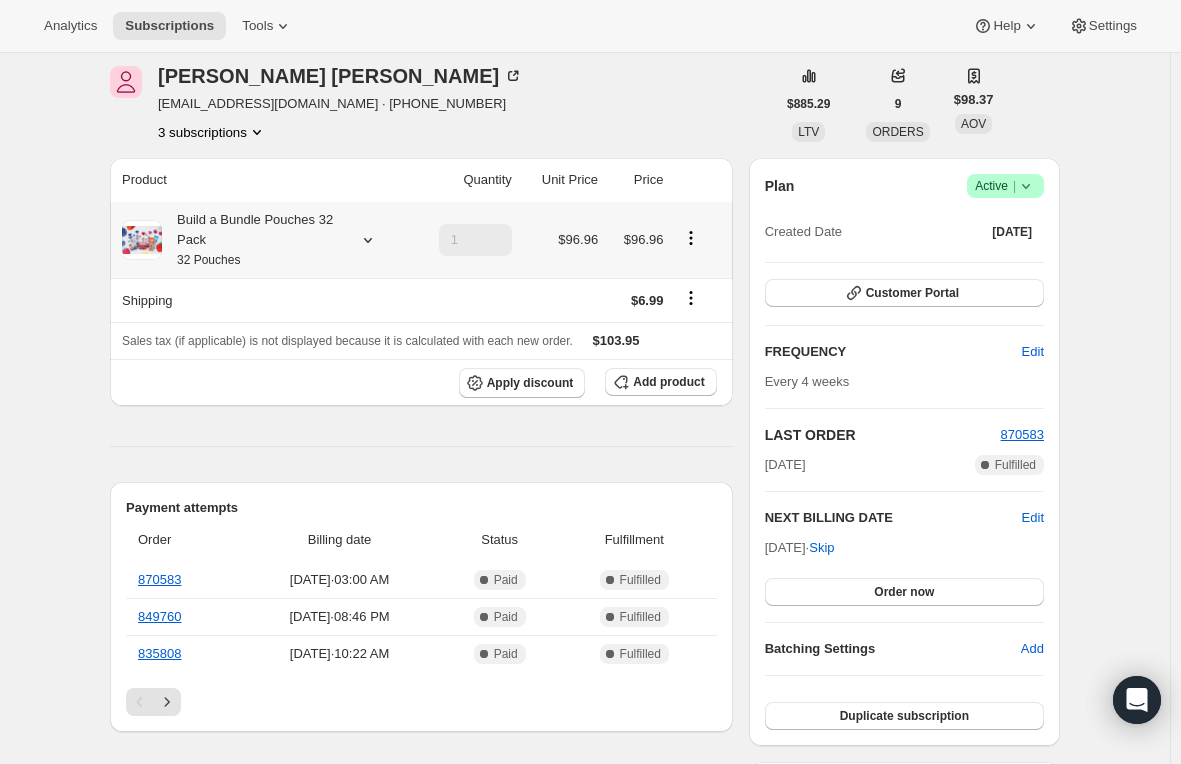 scroll, scrollTop: 100, scrollLeft: 0, axis: vertical 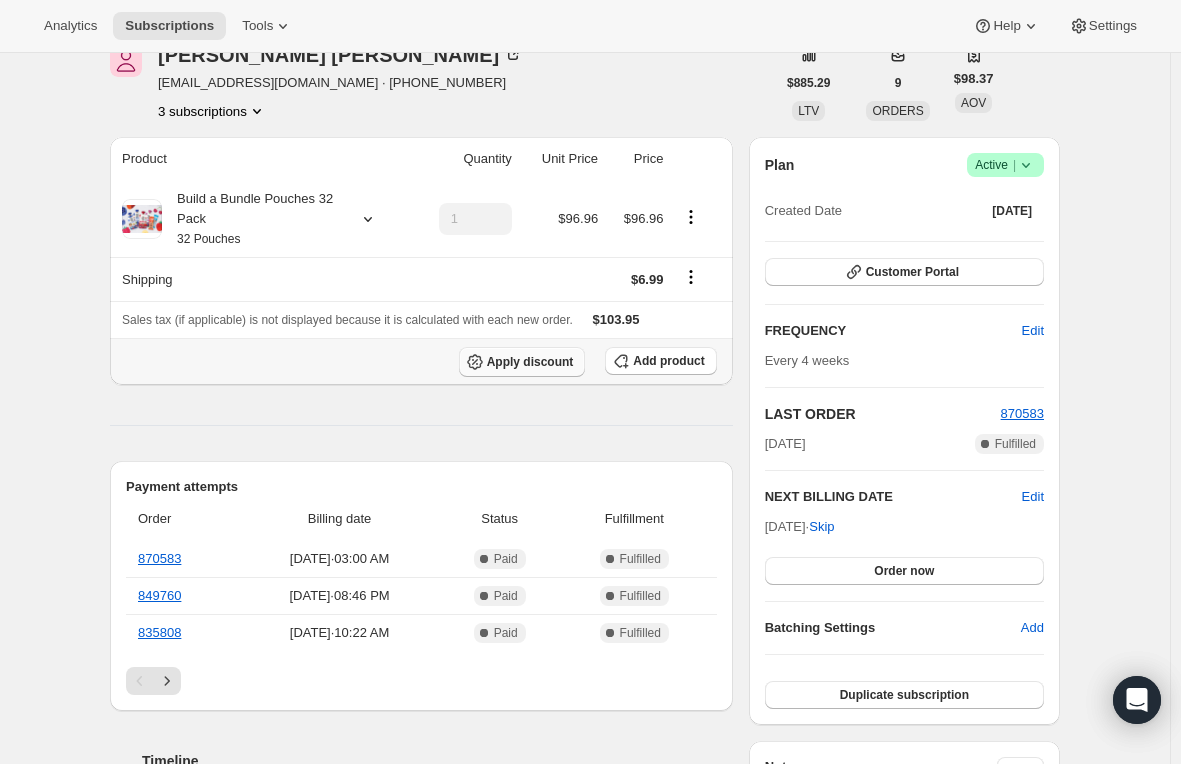 click on "Apply discount" at bounding box center (530, 362) 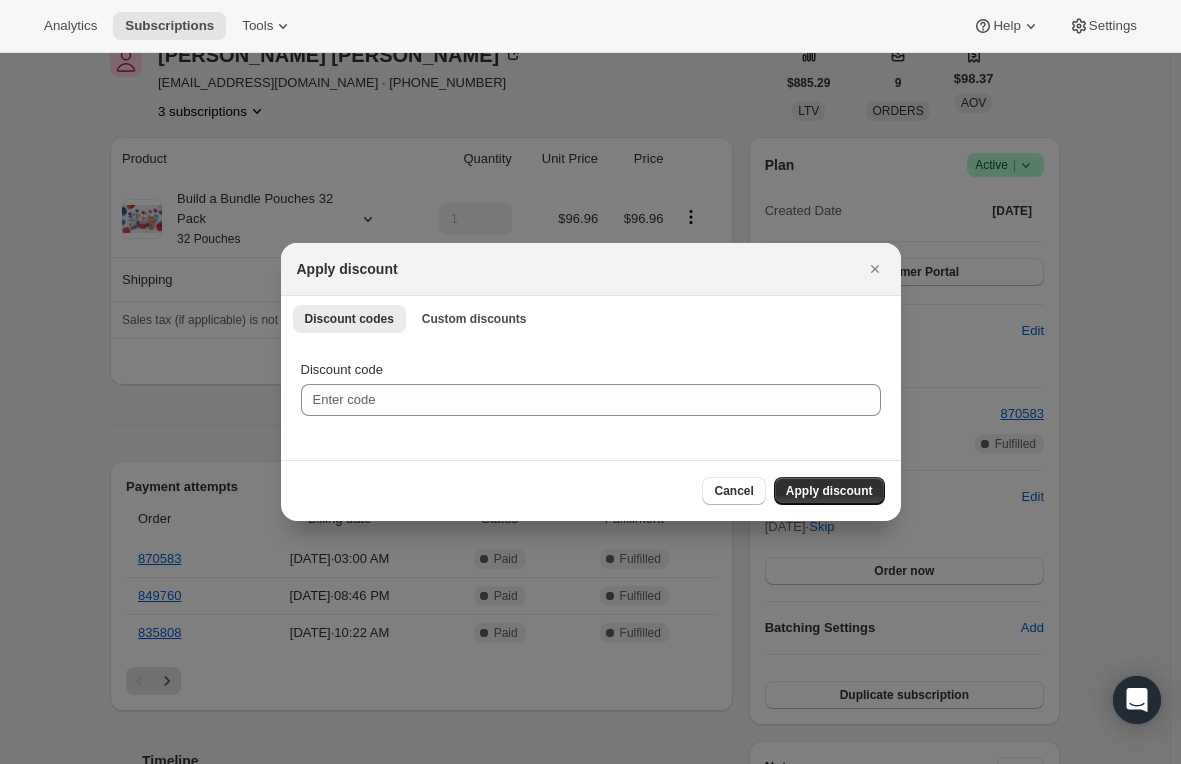 scroll, scrollTop: 0, scrollLeft: 0, axis: both 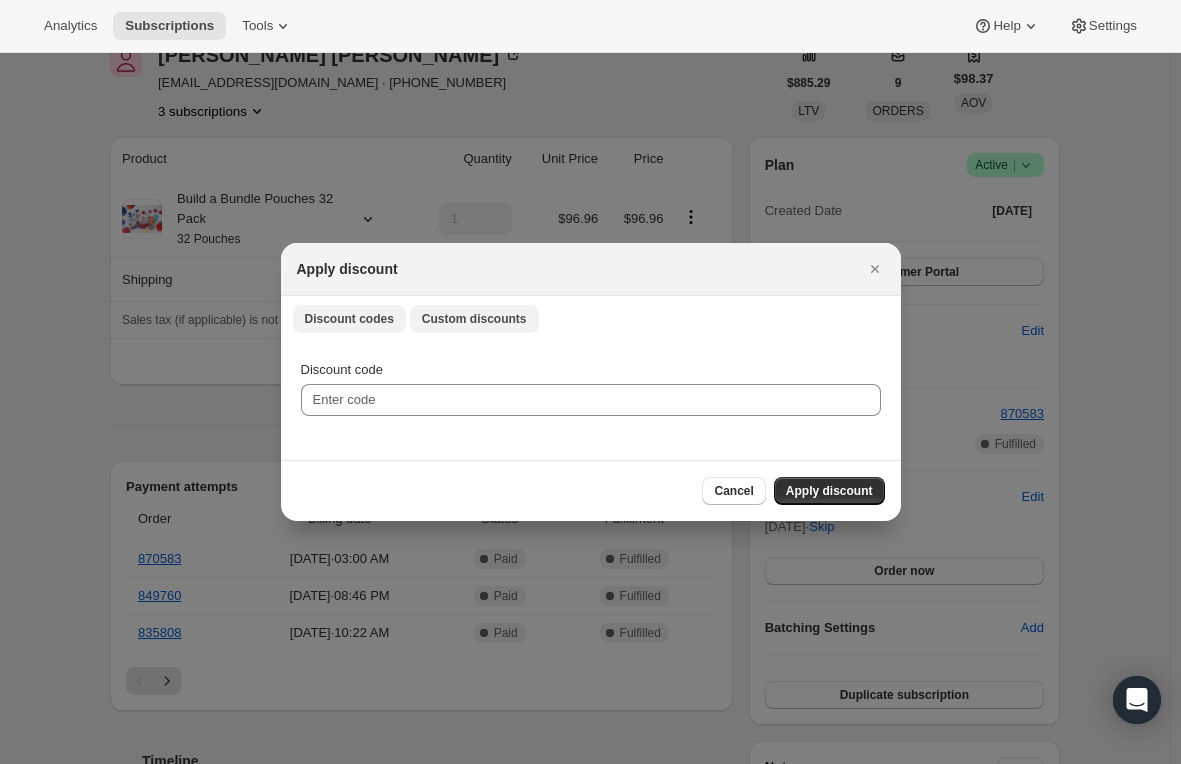 click on "Custom discounts" at bounding box center [474, 319] 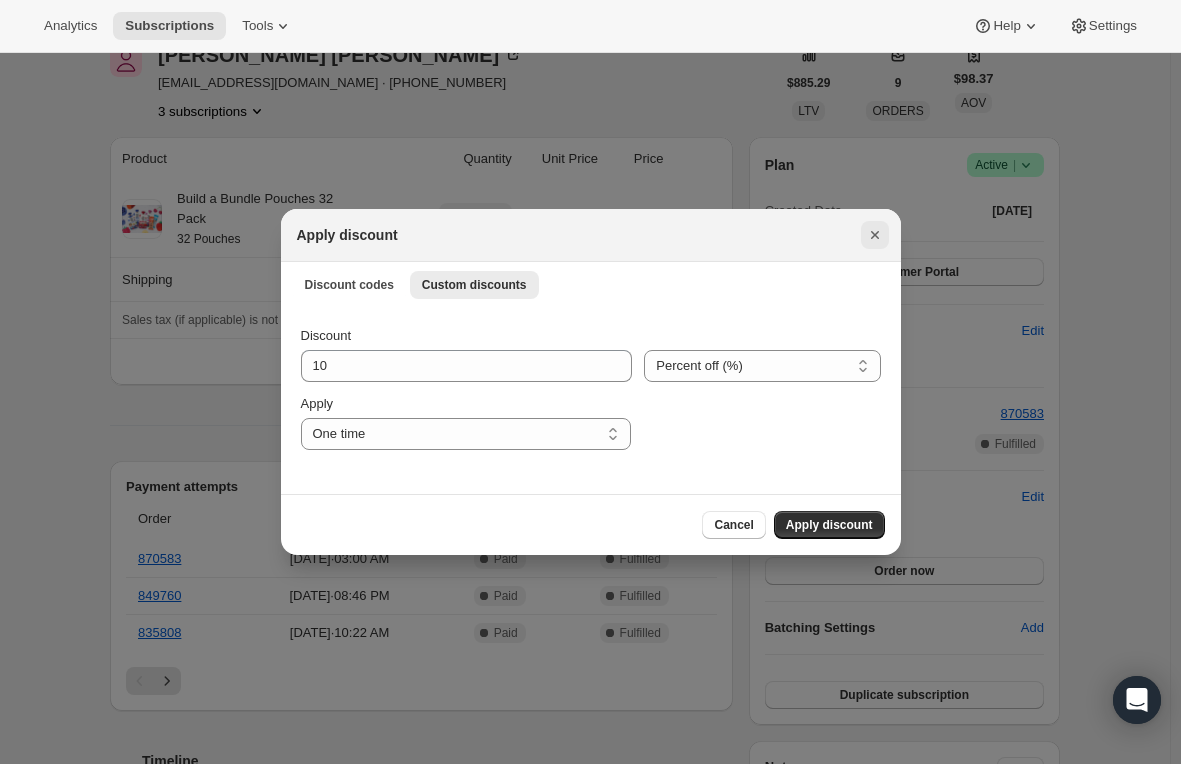 click 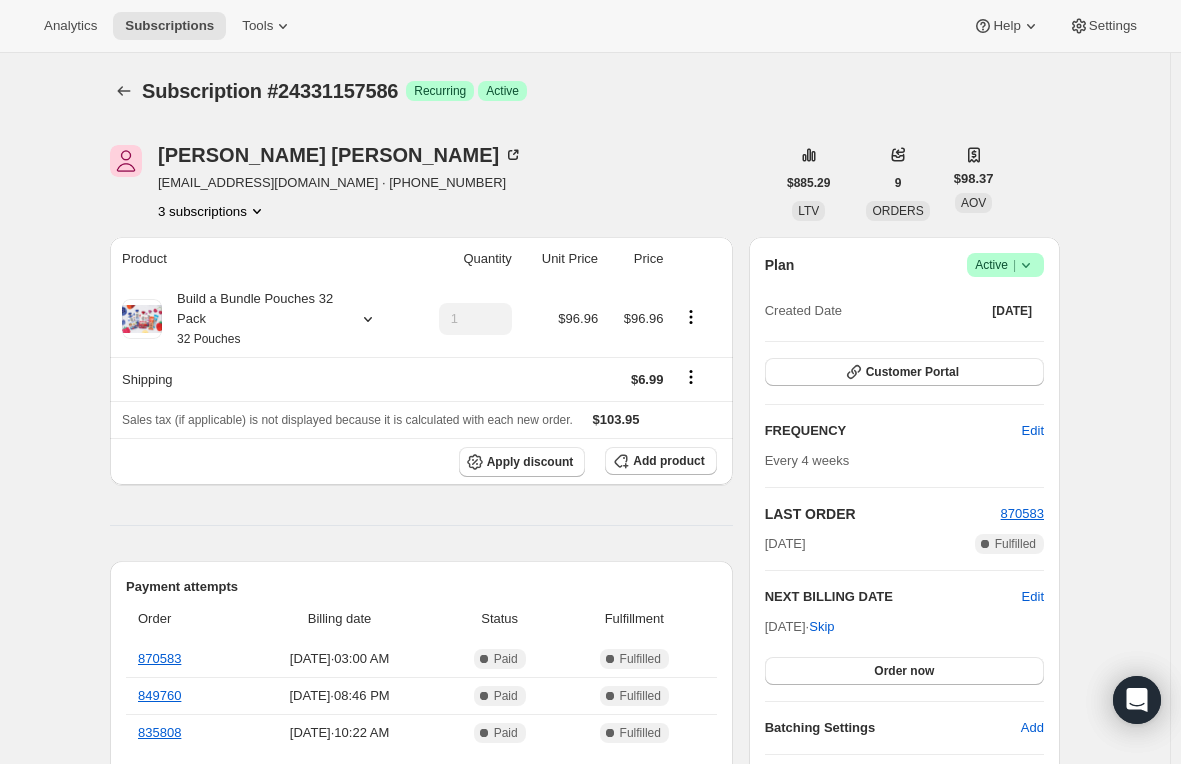 scroll, scrollTop: 100, scrollLeft: 0, axis: vertical 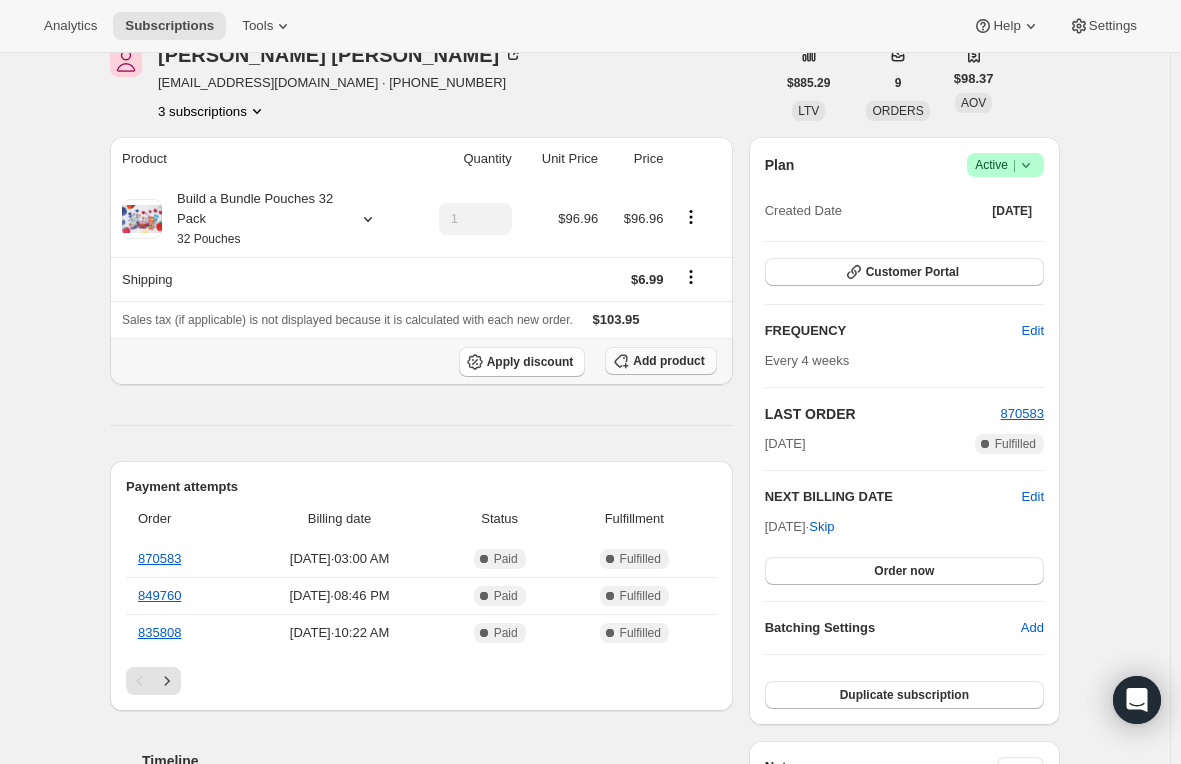 click on "Add product" at bounding box center (668, 361) 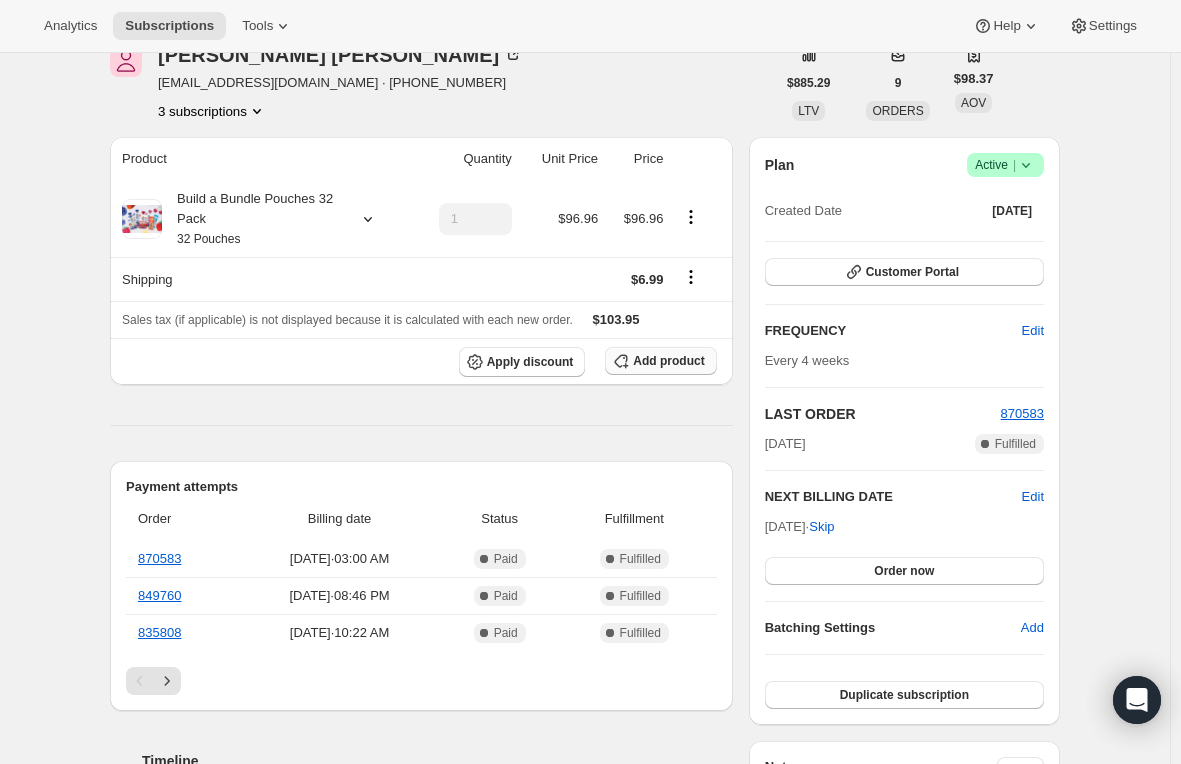 scroll, scrollTop: 0, scrollLeft: 0, axis: both 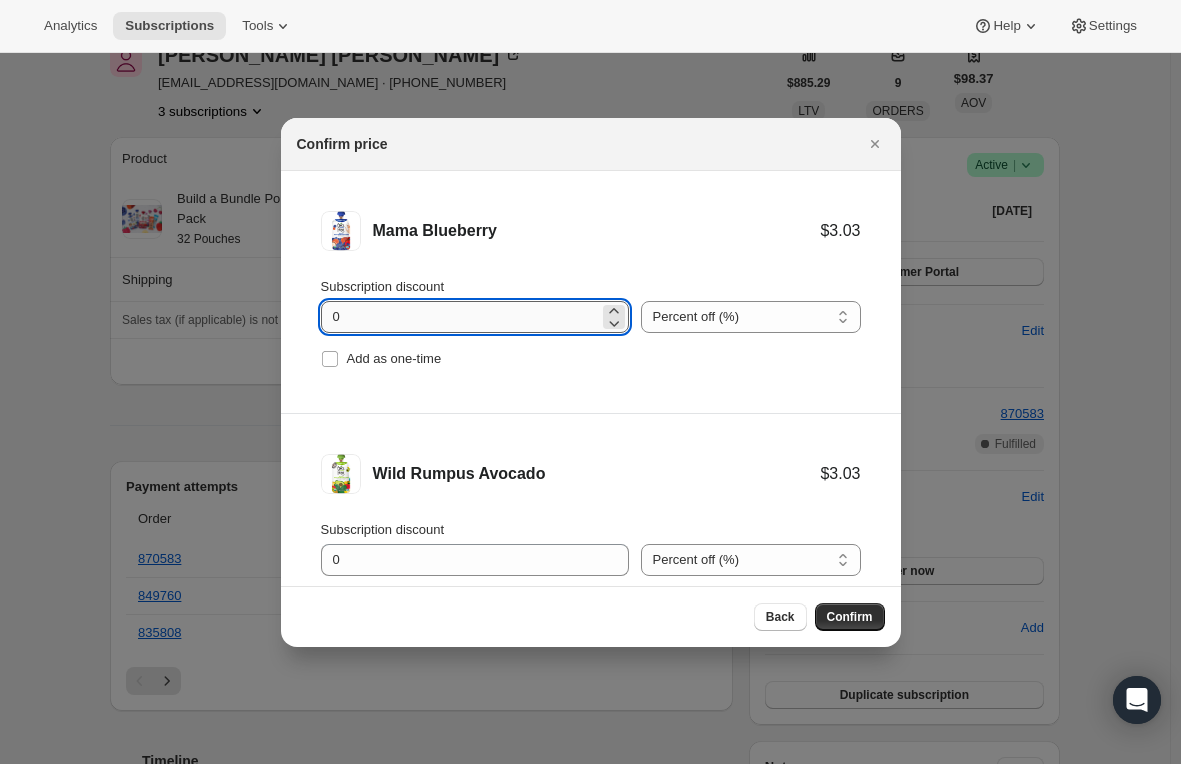 click on "0" at bounding box center [460, 317] 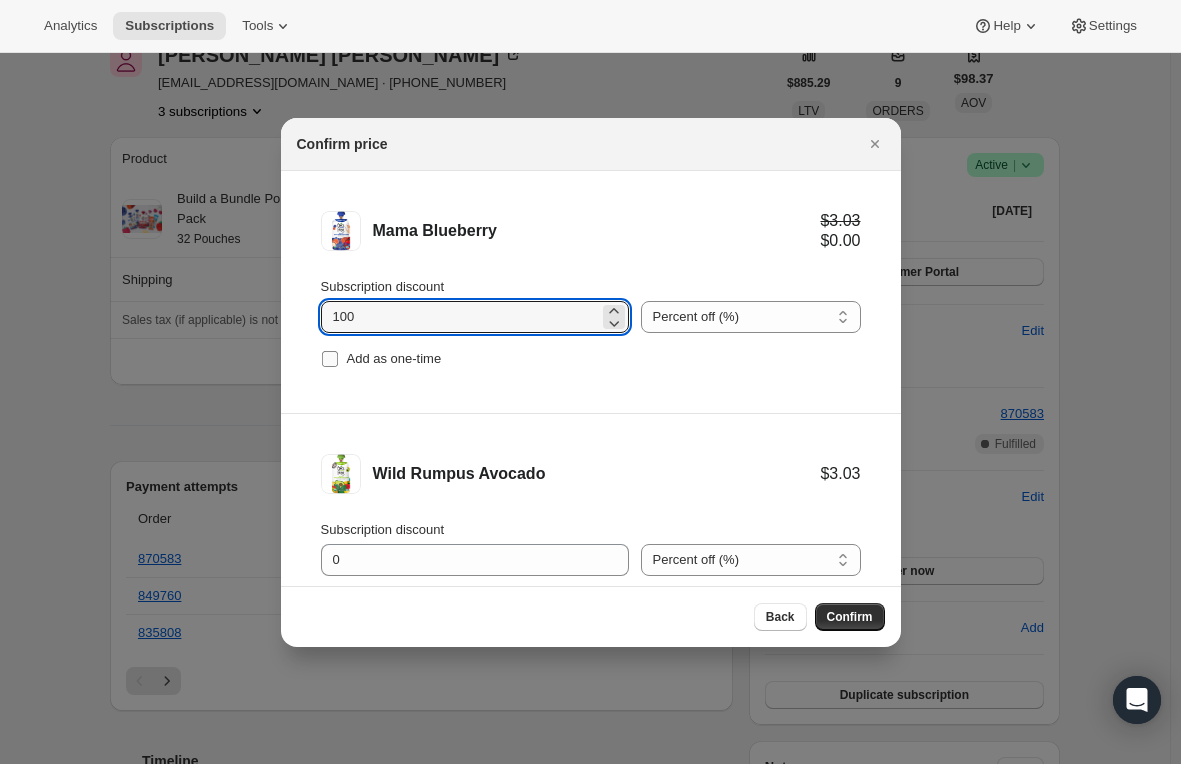 type on "100" 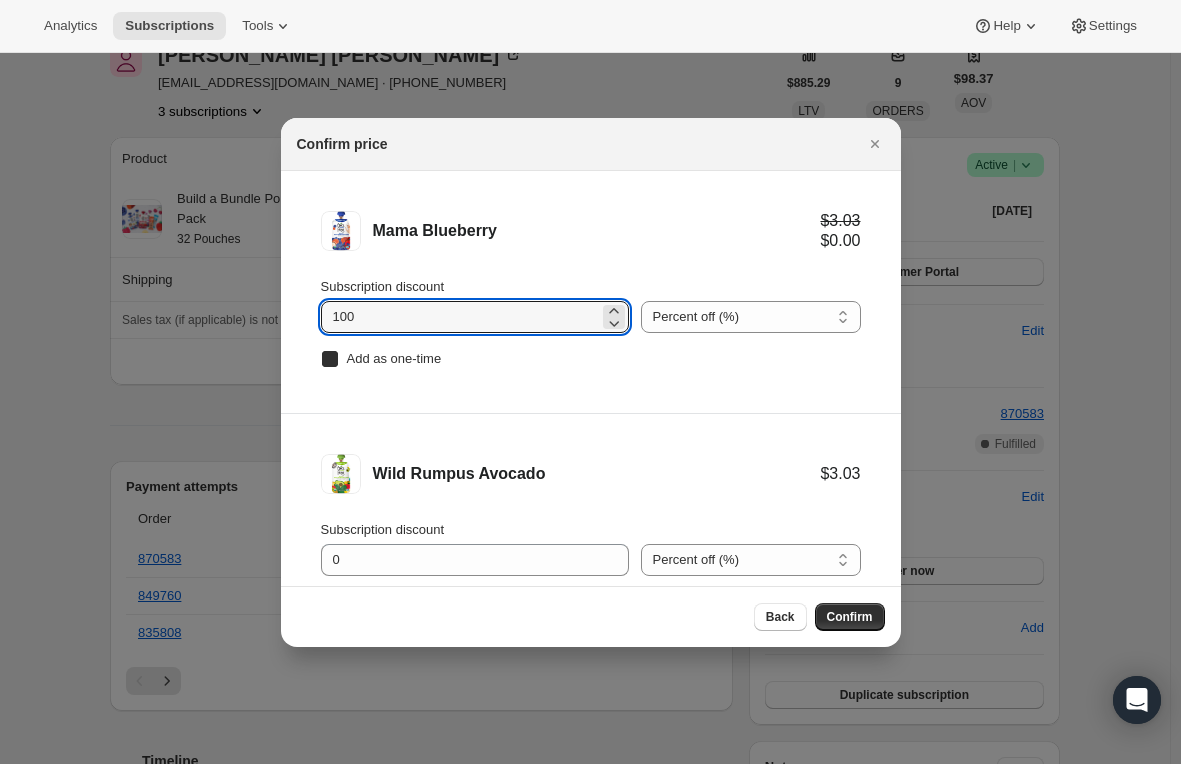 checkbox on "true" 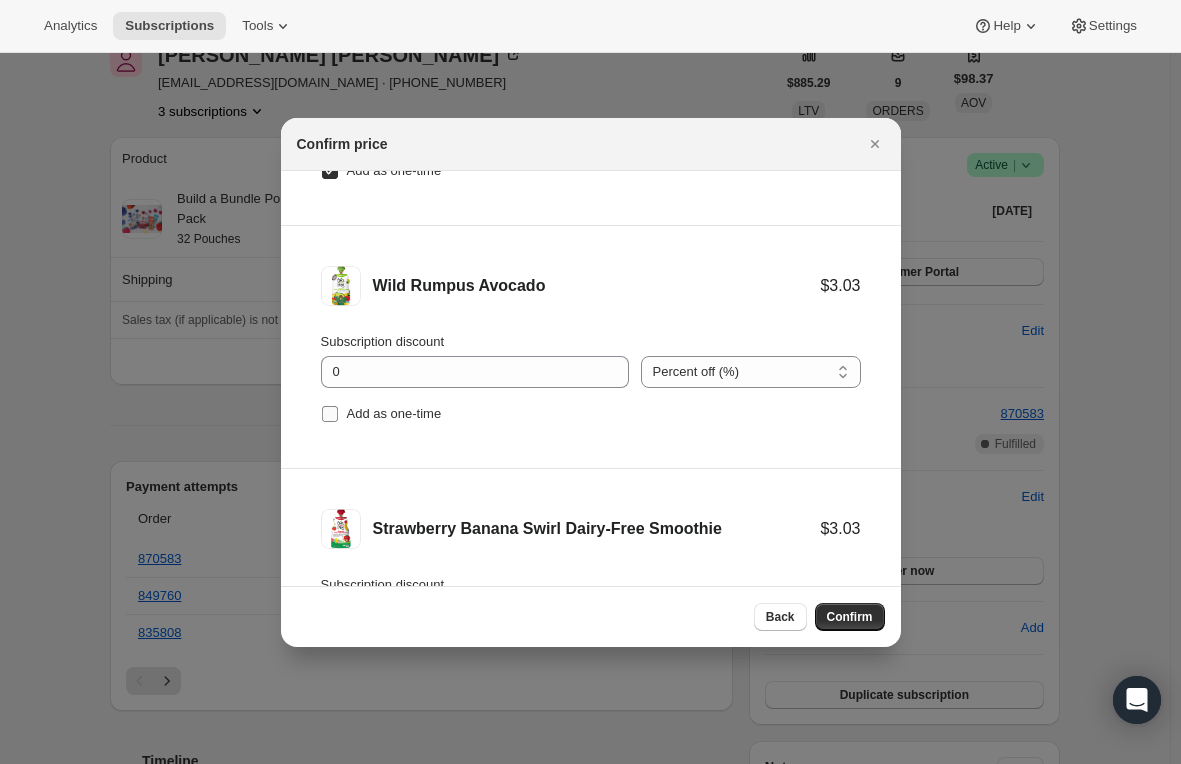 scroll, scrollTop: 200, scrollLeft: 0, axis: vertical 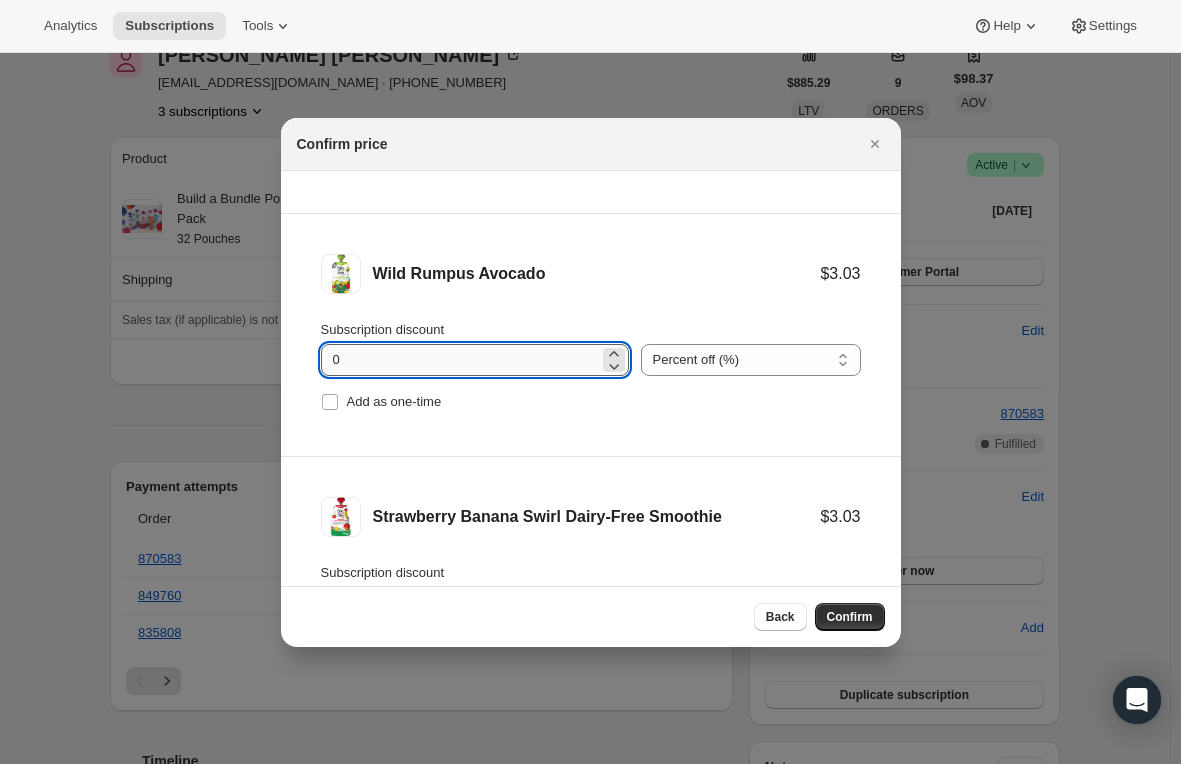click on "0" at bounding box center [460, 360] 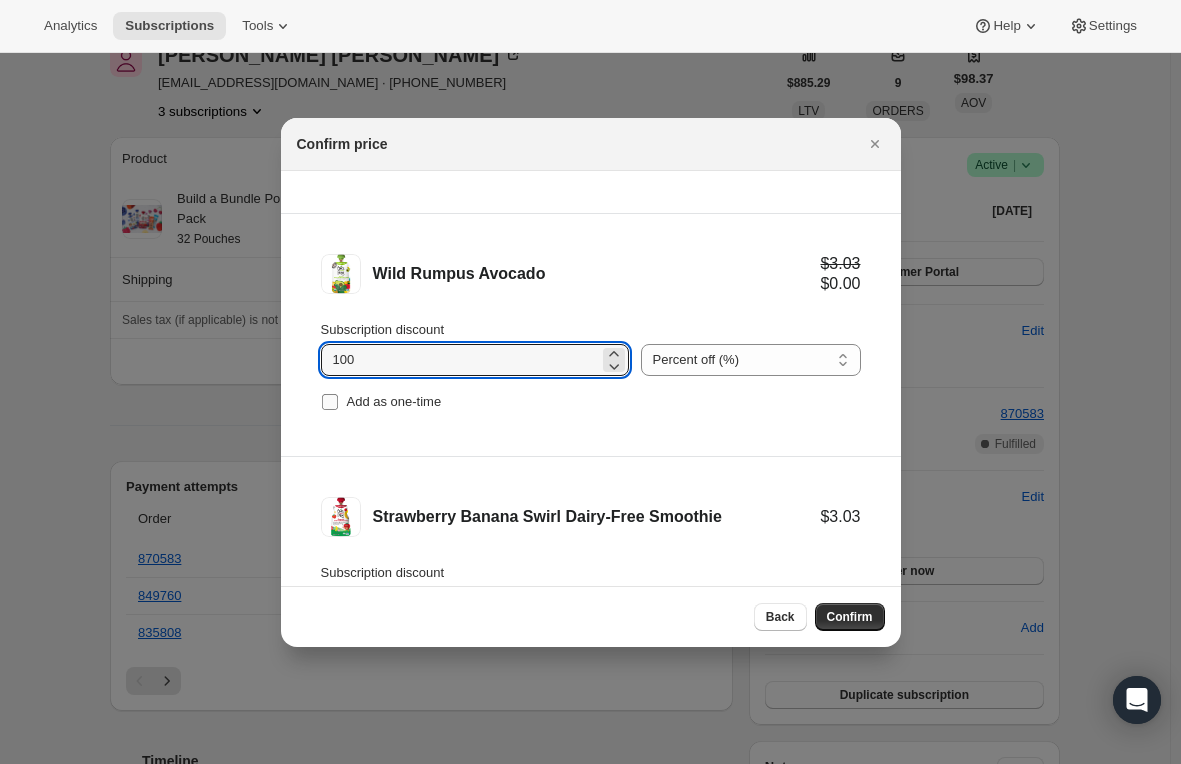 type on "100" 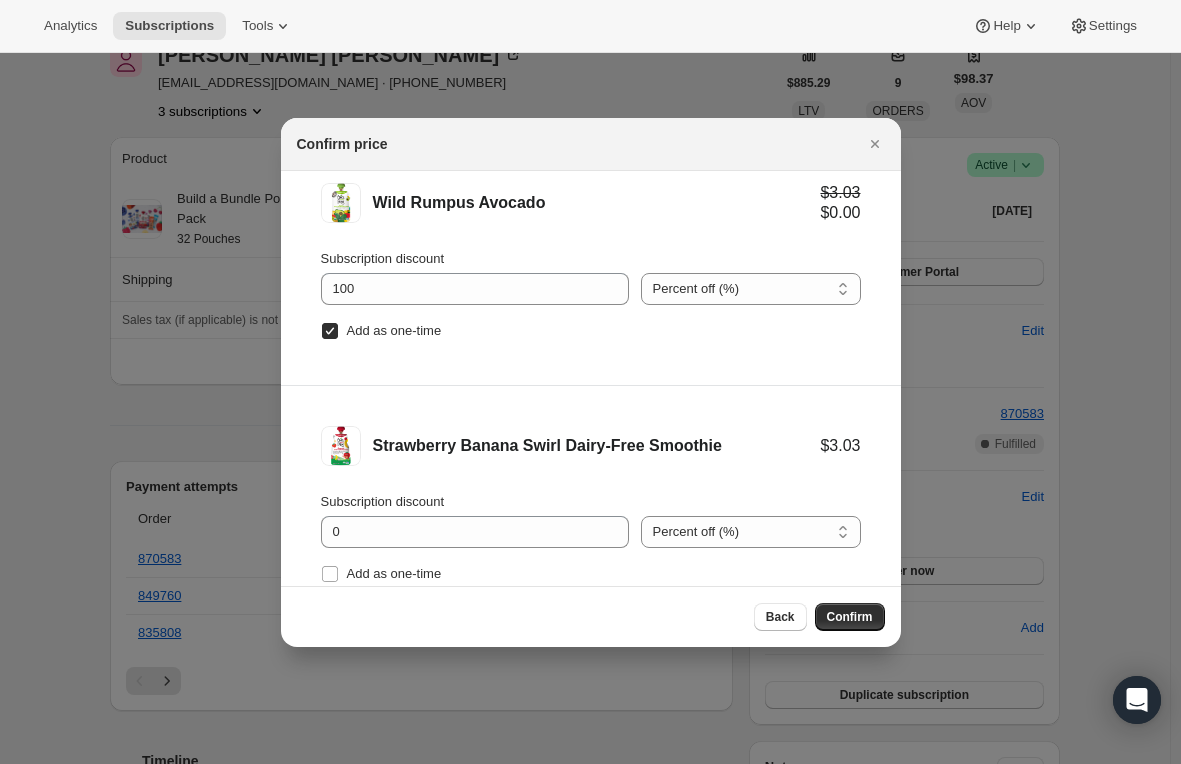 scroll, scrollTop: 326, scrollLeft: 0, axis: vertical 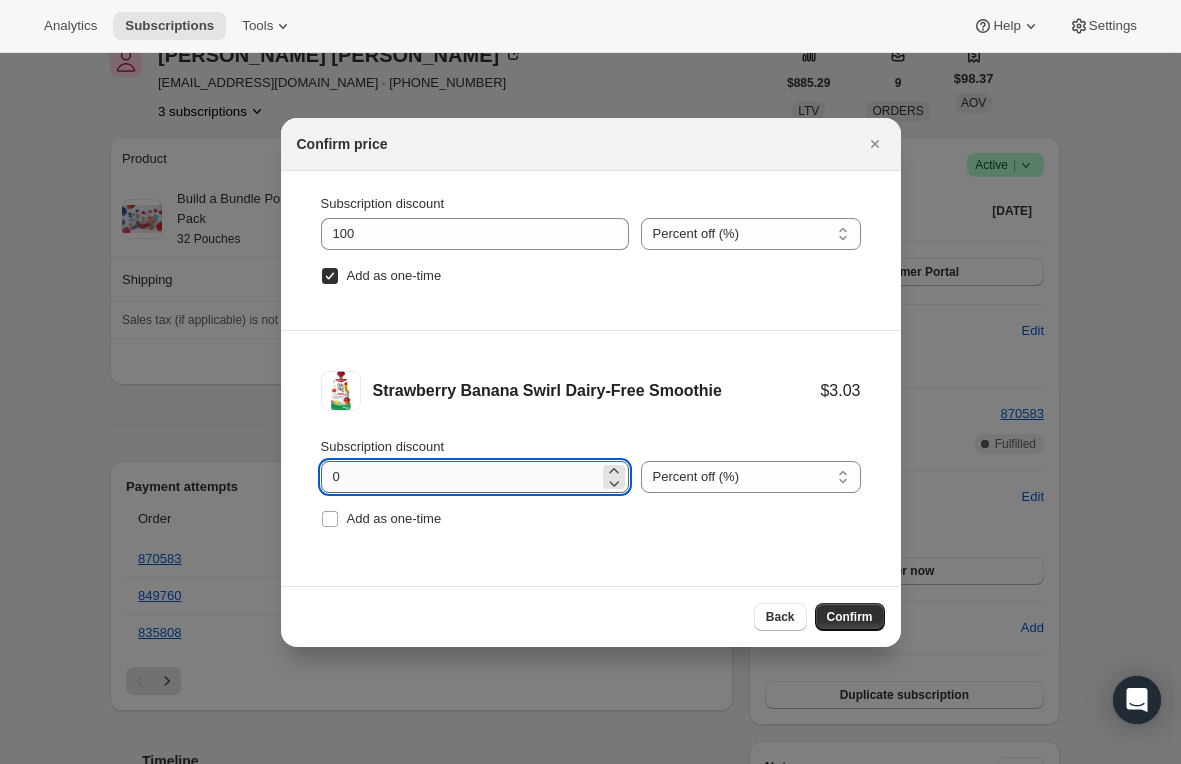 click on "0" at bounding box center (460, 477) 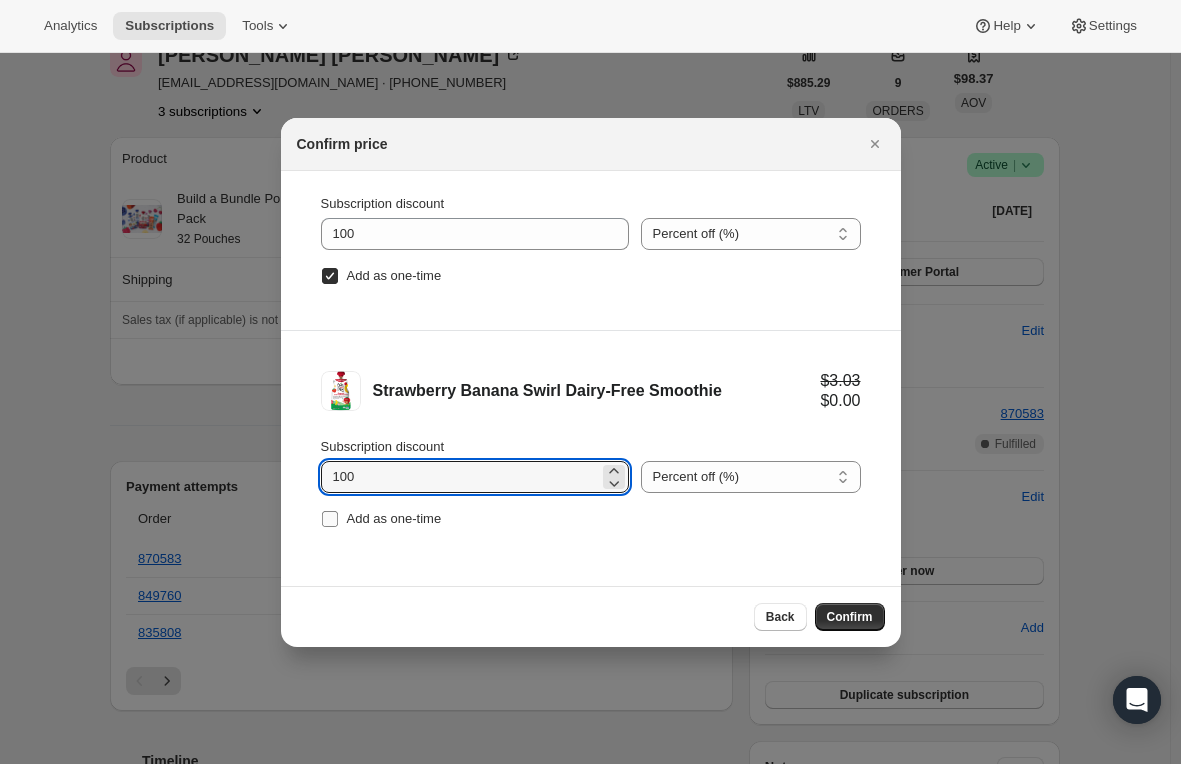 type on "100" 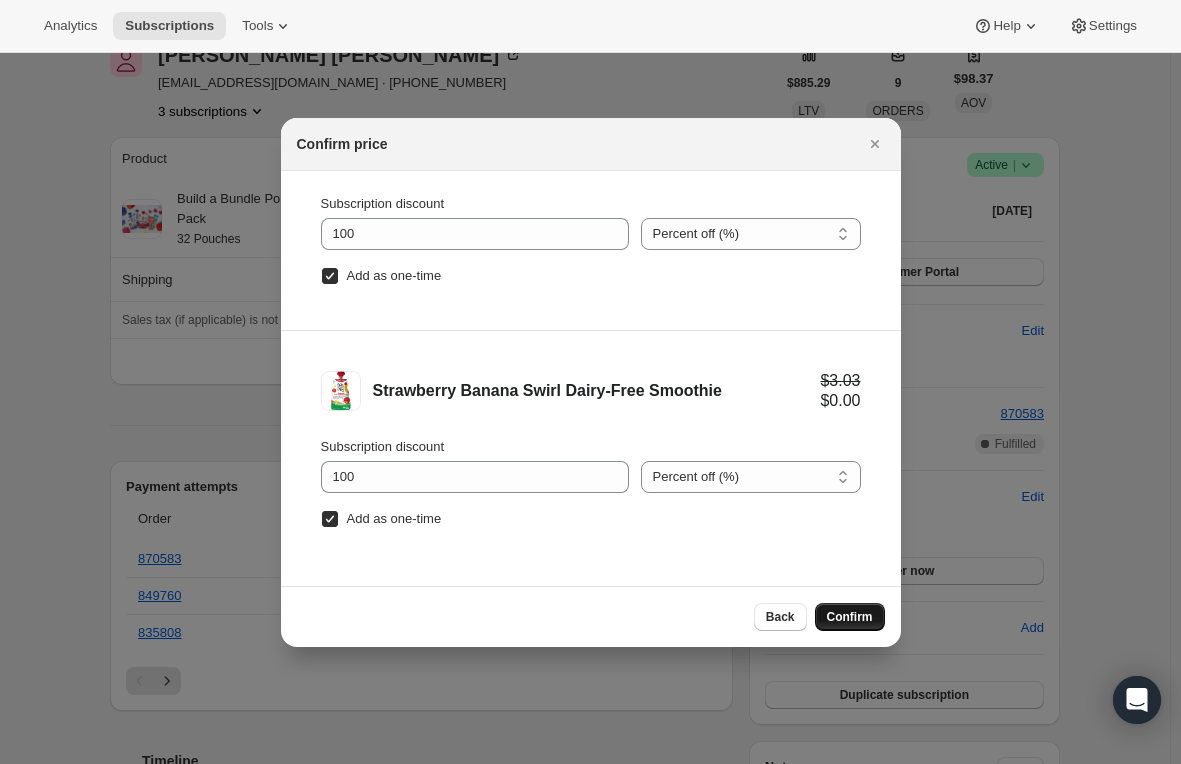 click on "Confirm" at bounding box center [850, 617] 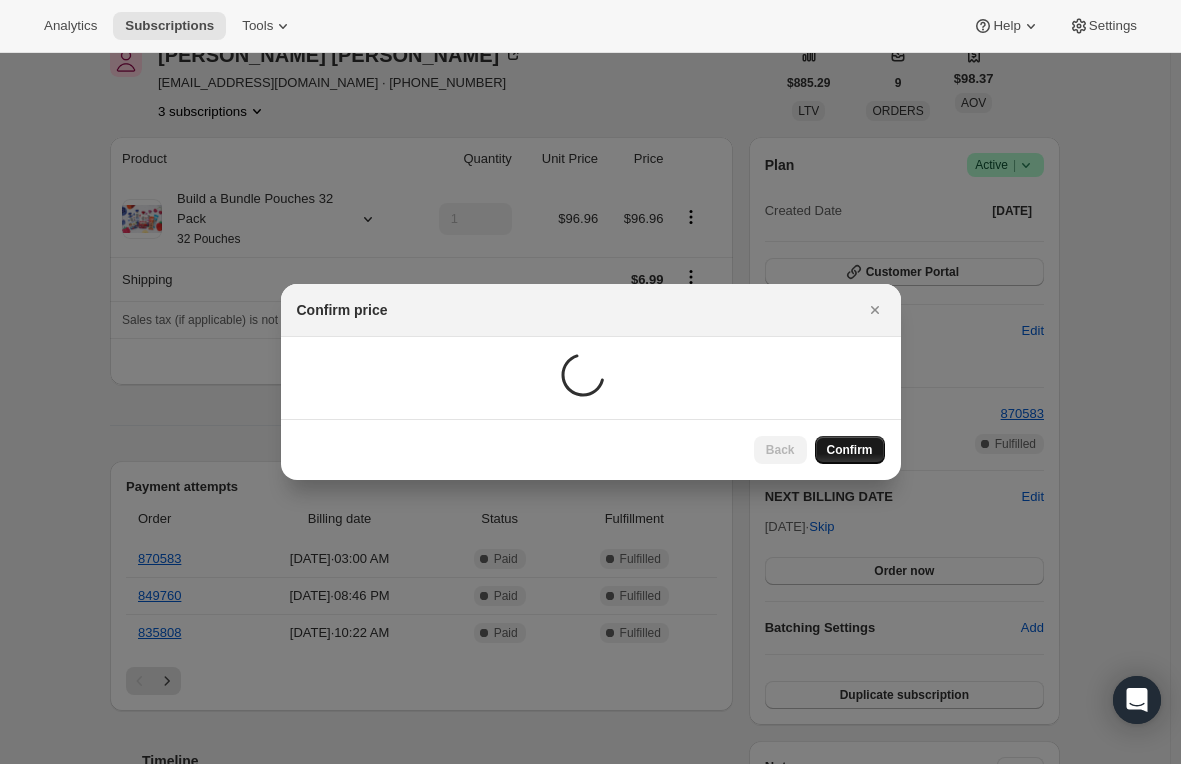 scroll, scrollTop: 100, scrollLeft: 0, axis: vertical 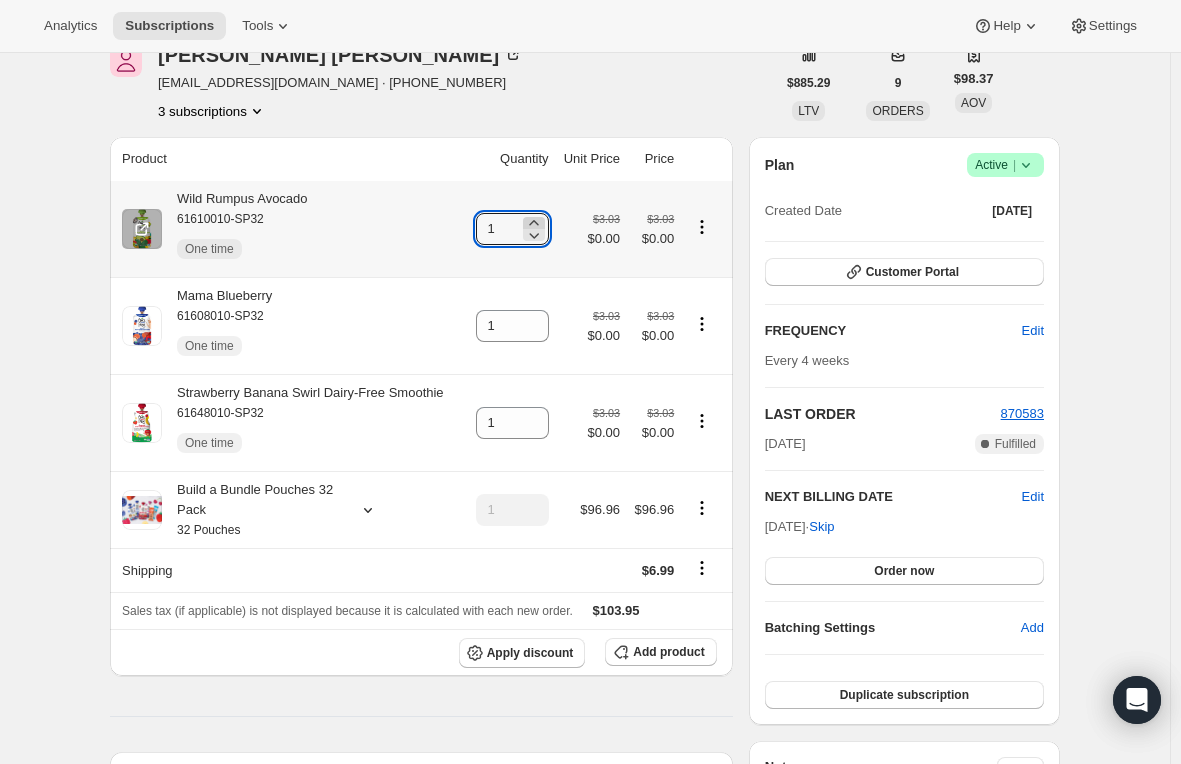 click 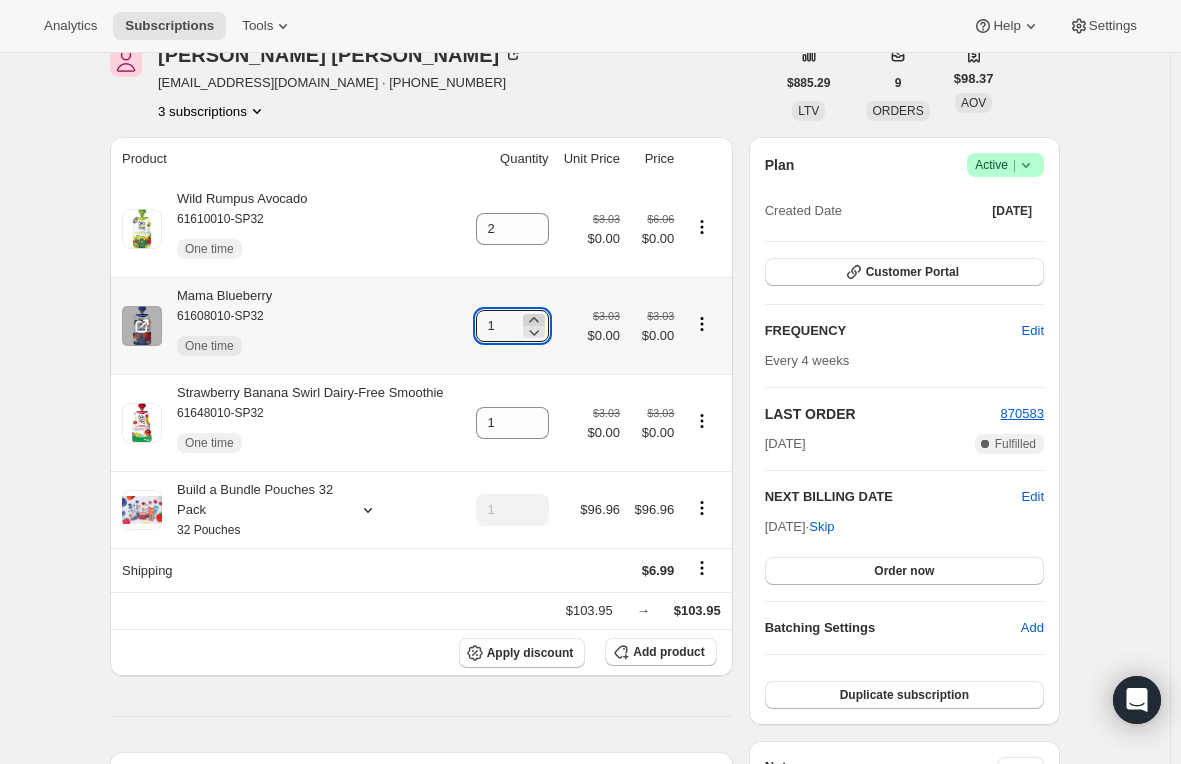 click 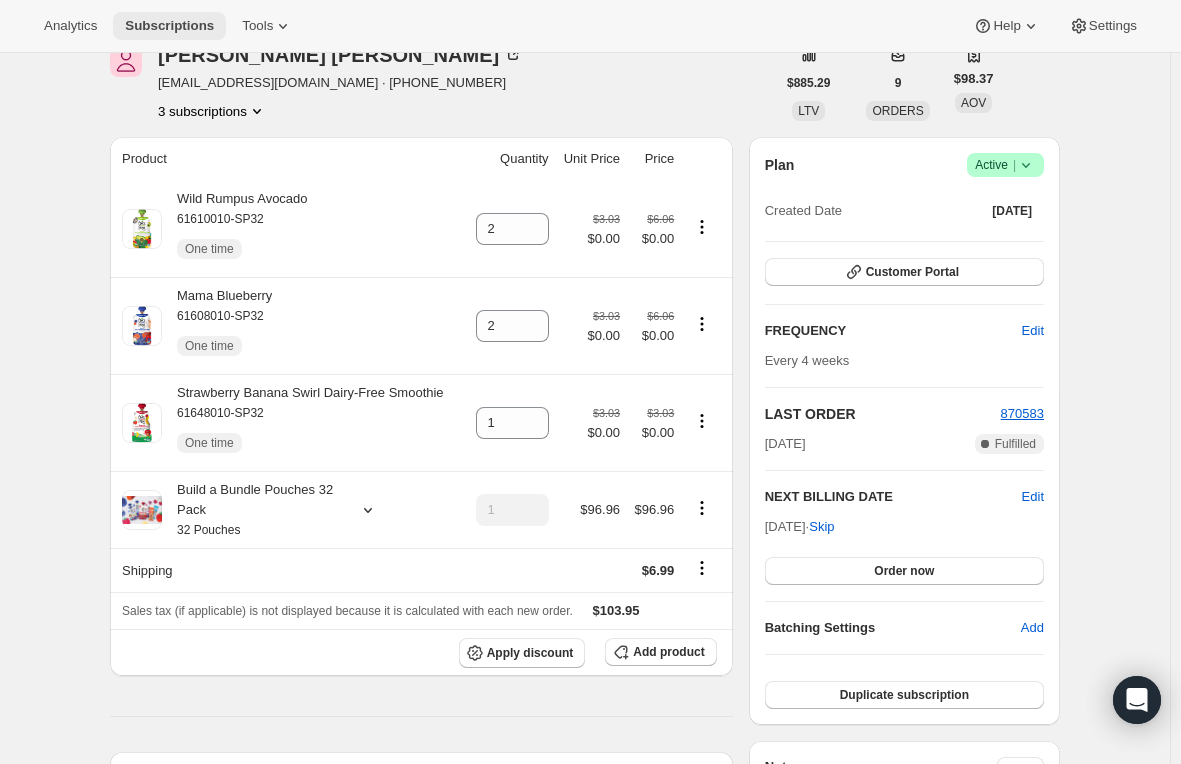click on "Subscriptions" at bounding box center [169, 26] 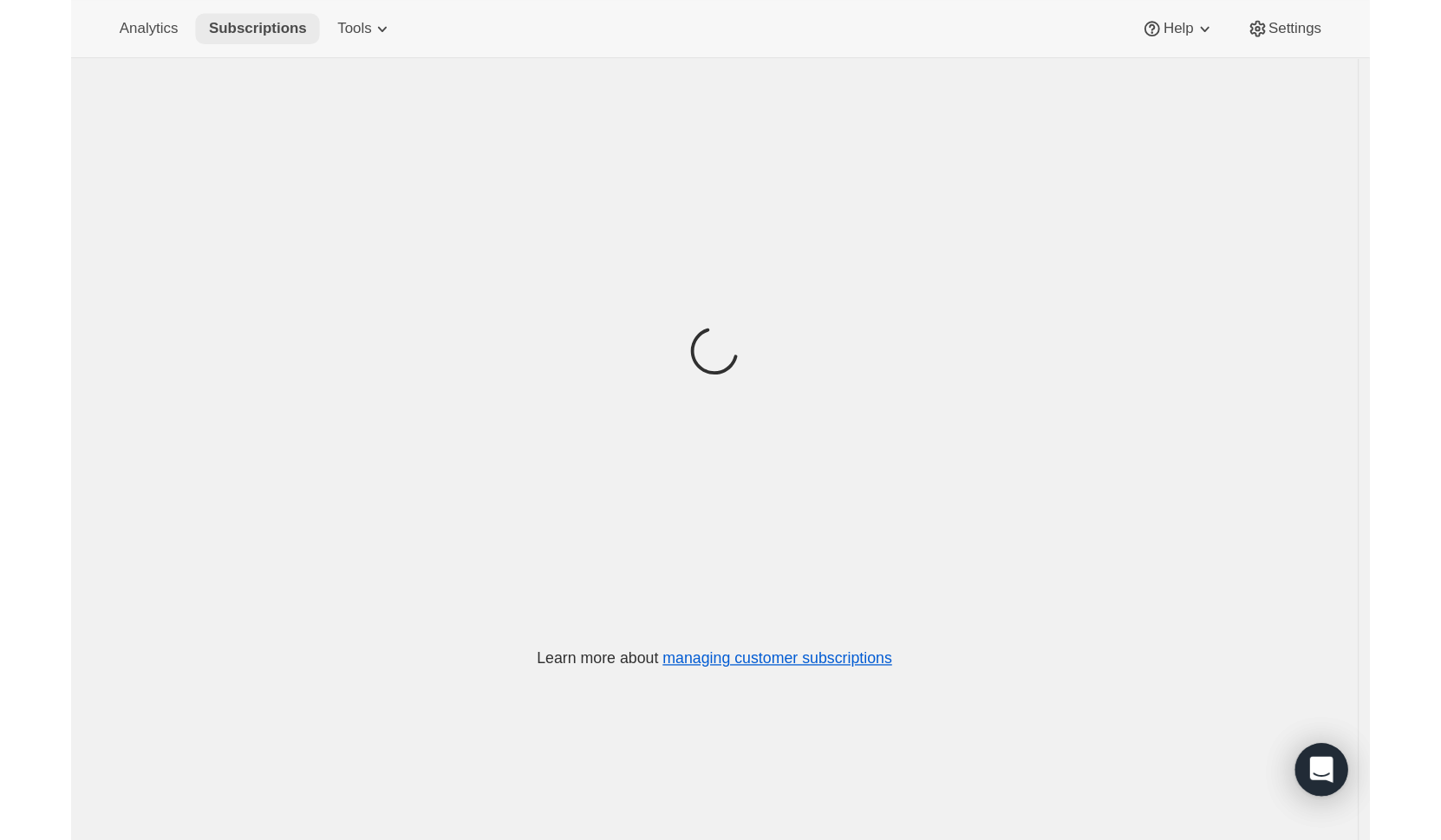 scroll, scrollTop: 0, scrollLeft: 0, axis: both 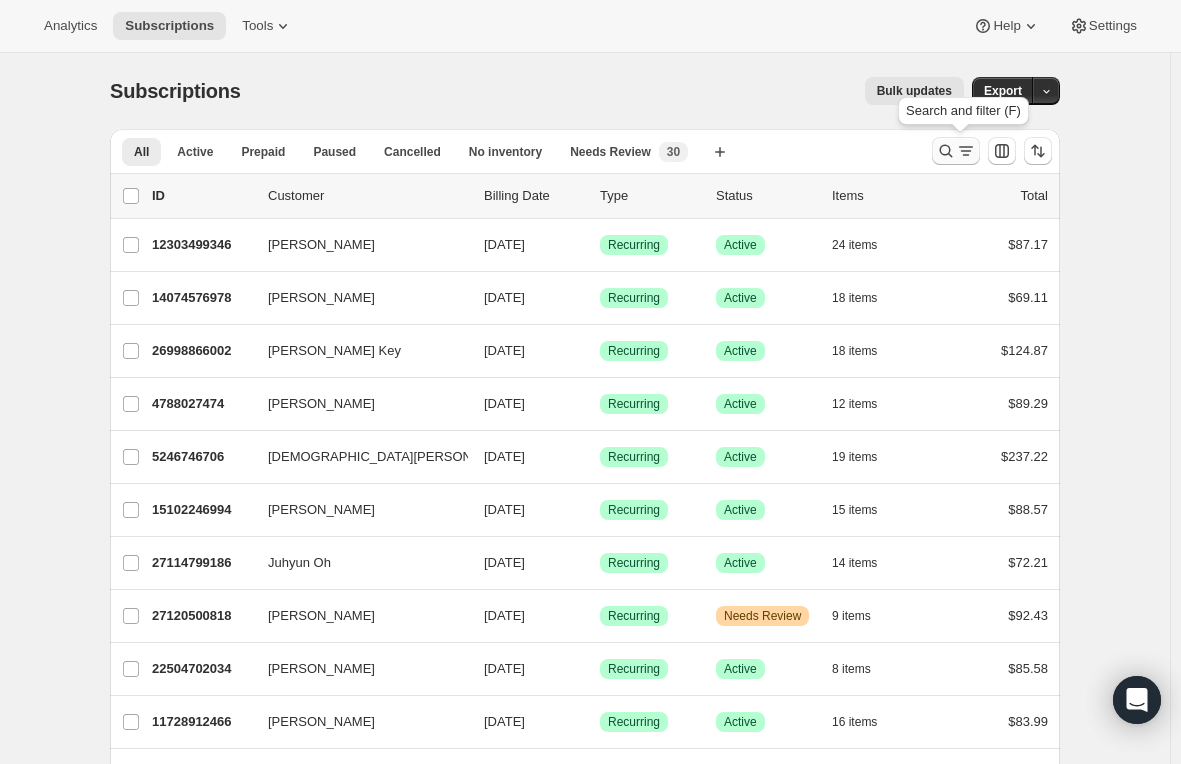 click 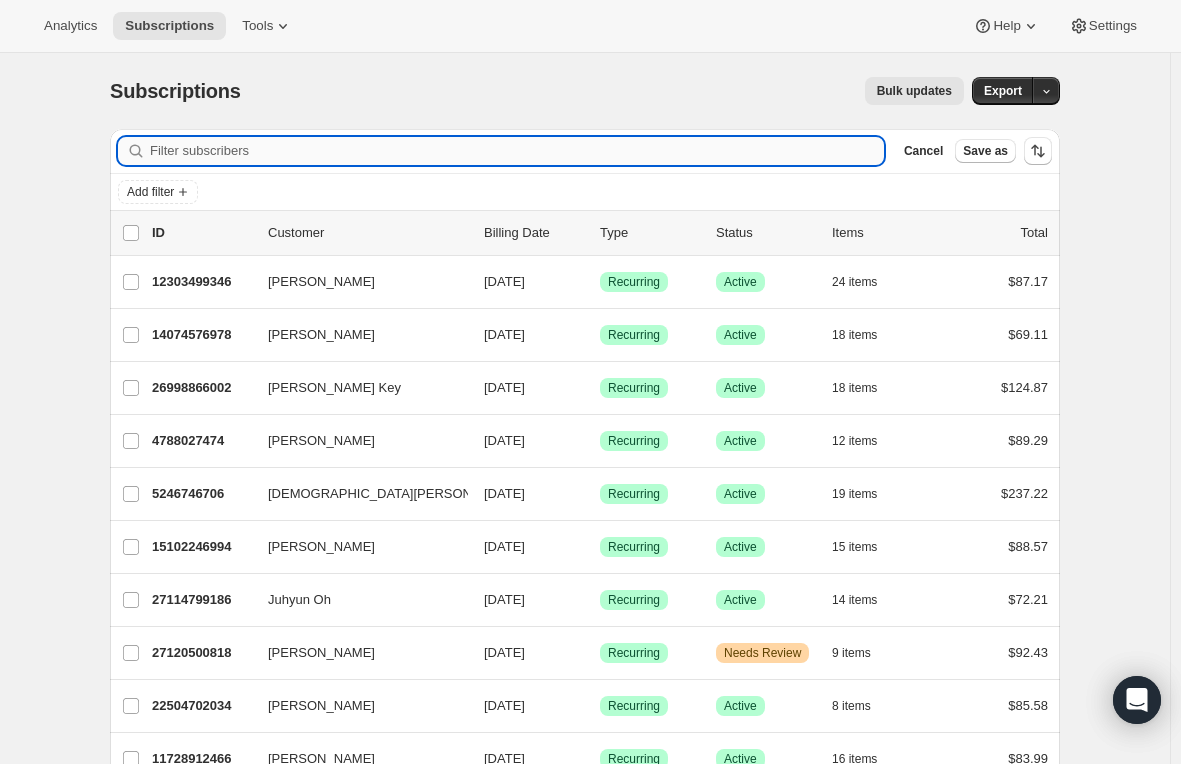 click on "Filter subscribers" at bounding box center [517, 151] 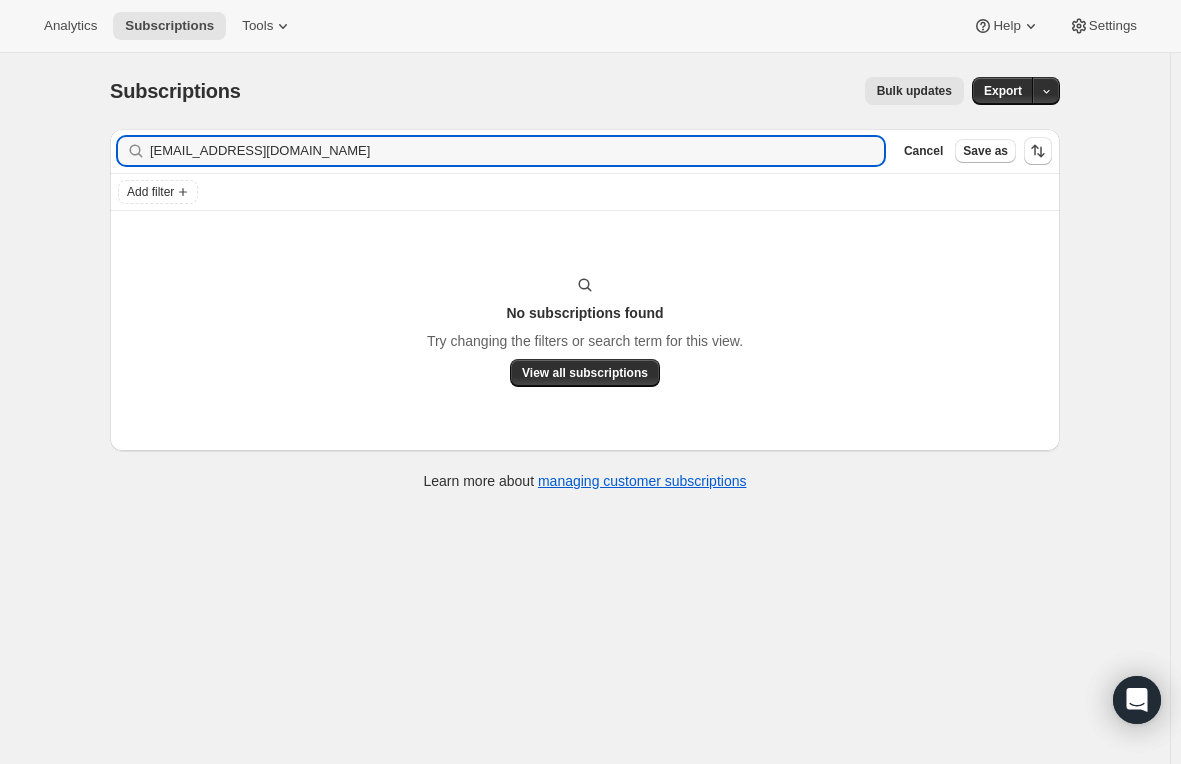 drag, startPoint x: 348, startPoint y: 149, endPoint x: 145, endPoint y: 144, distance: 203.06157 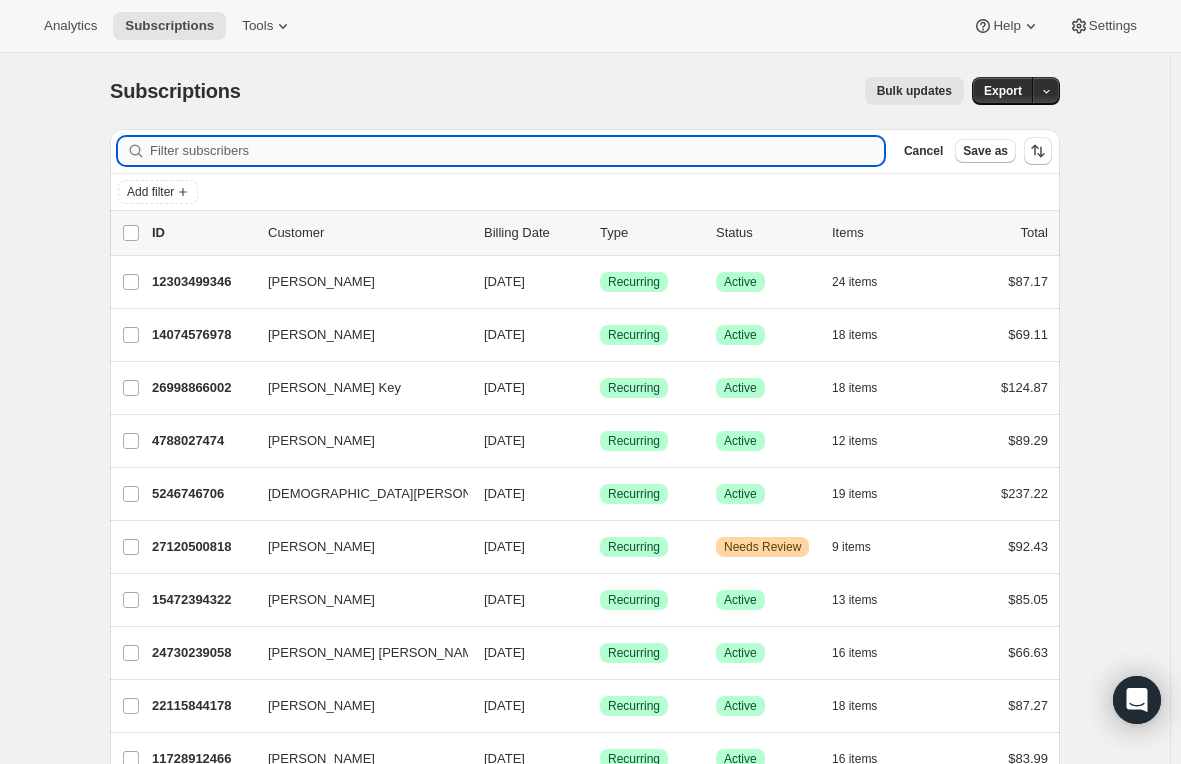 click on "Filter subscribers" at bounding box center (517, 151) 